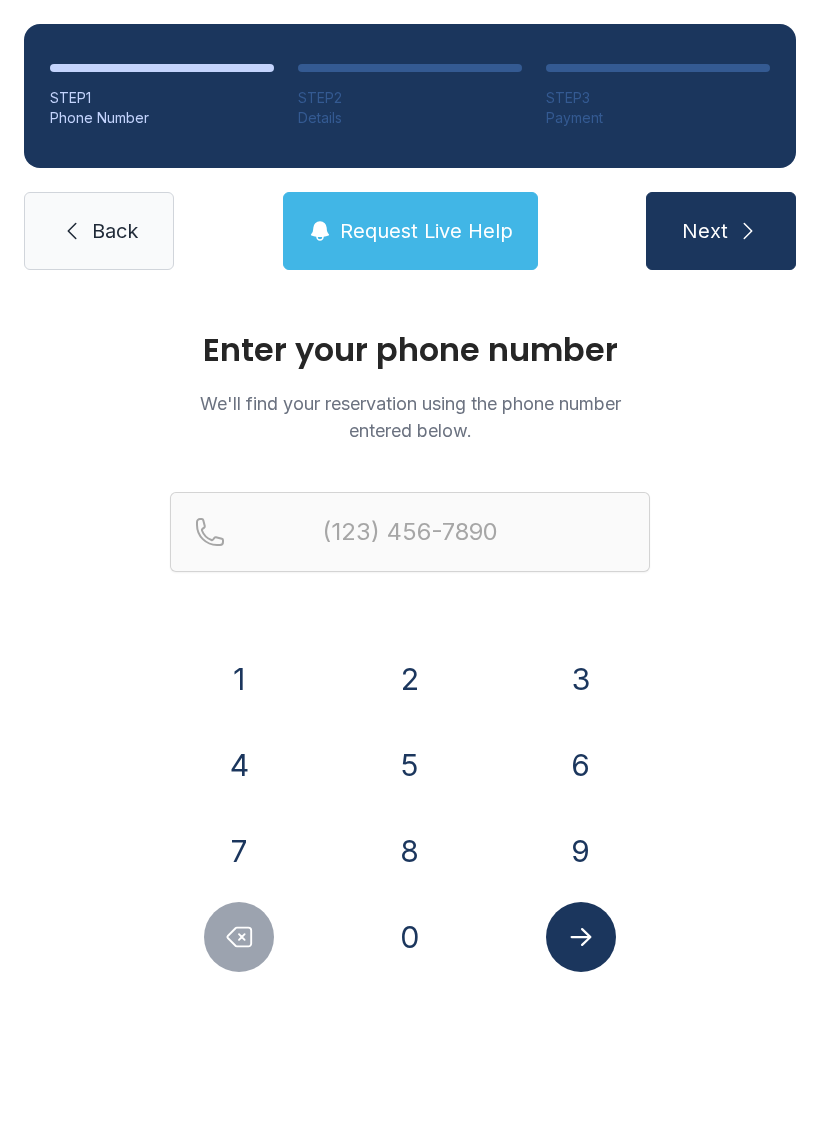 scroll, scrollTop: 0, scrollLeft: 0, axis: both 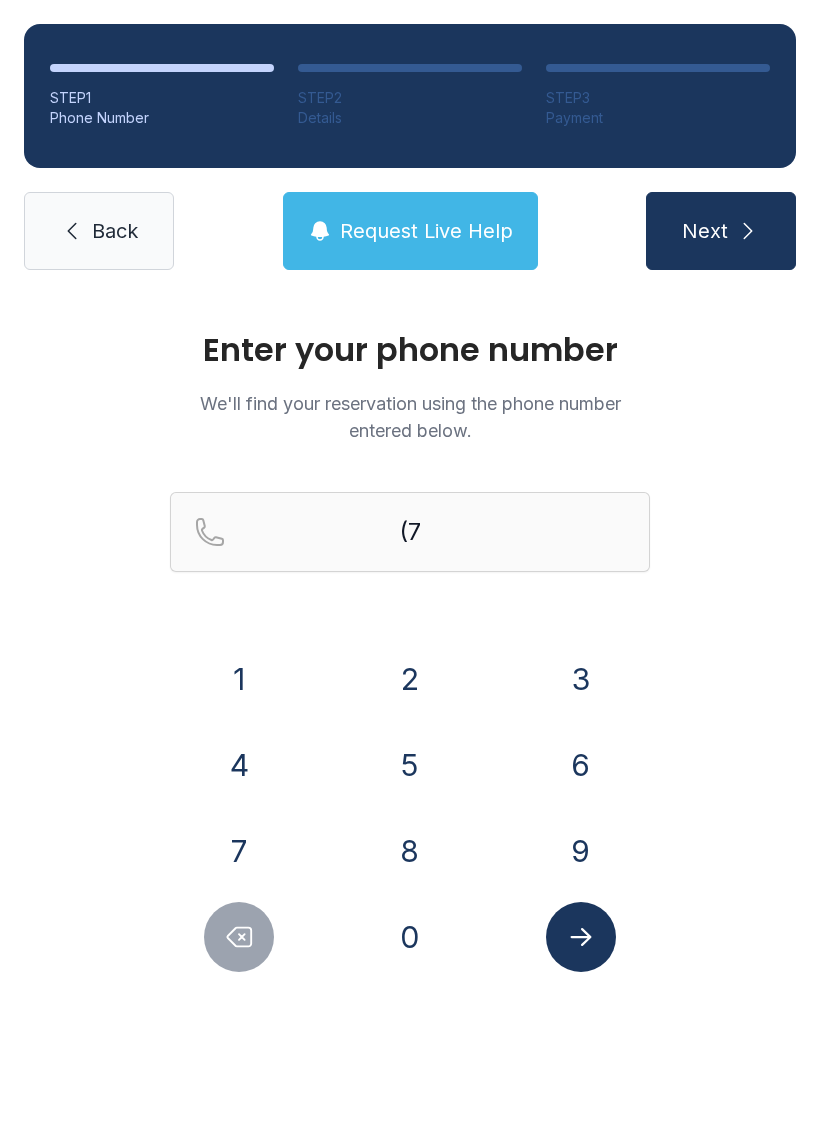 click on "2" at bounding box center [239, 679] 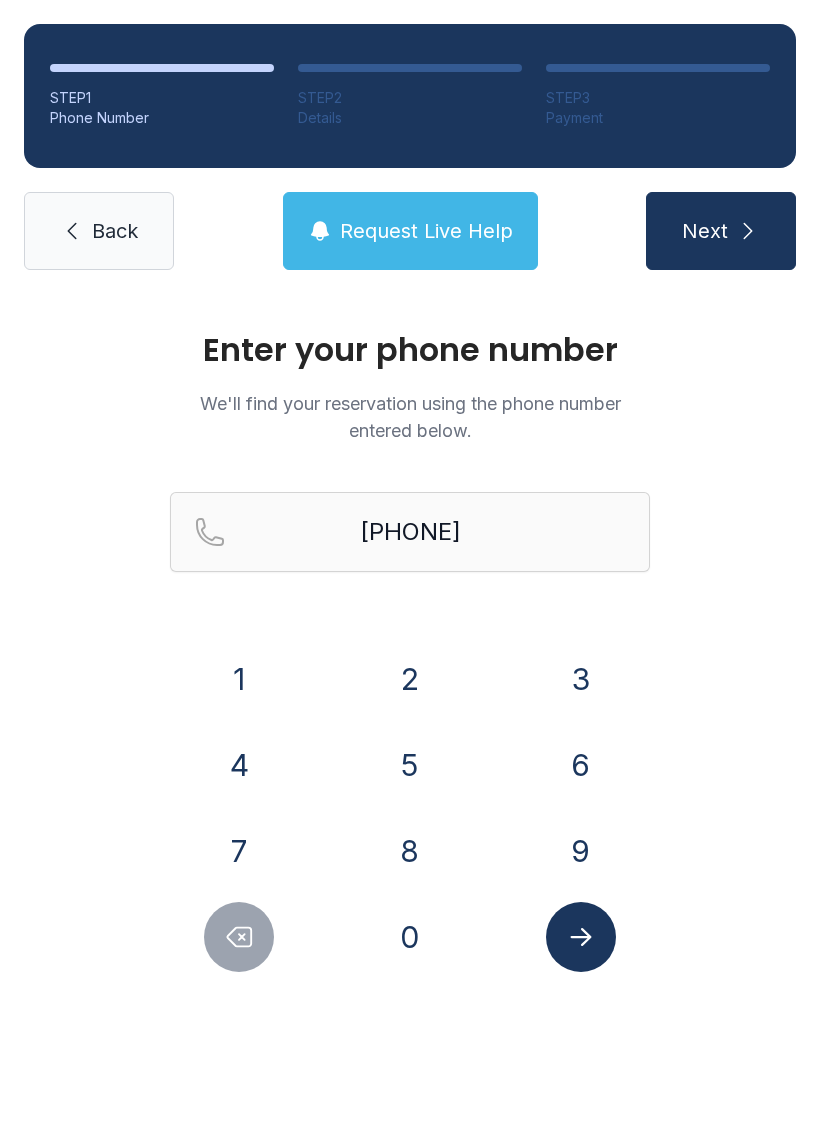click on "7" at bounding box center [239, 679] 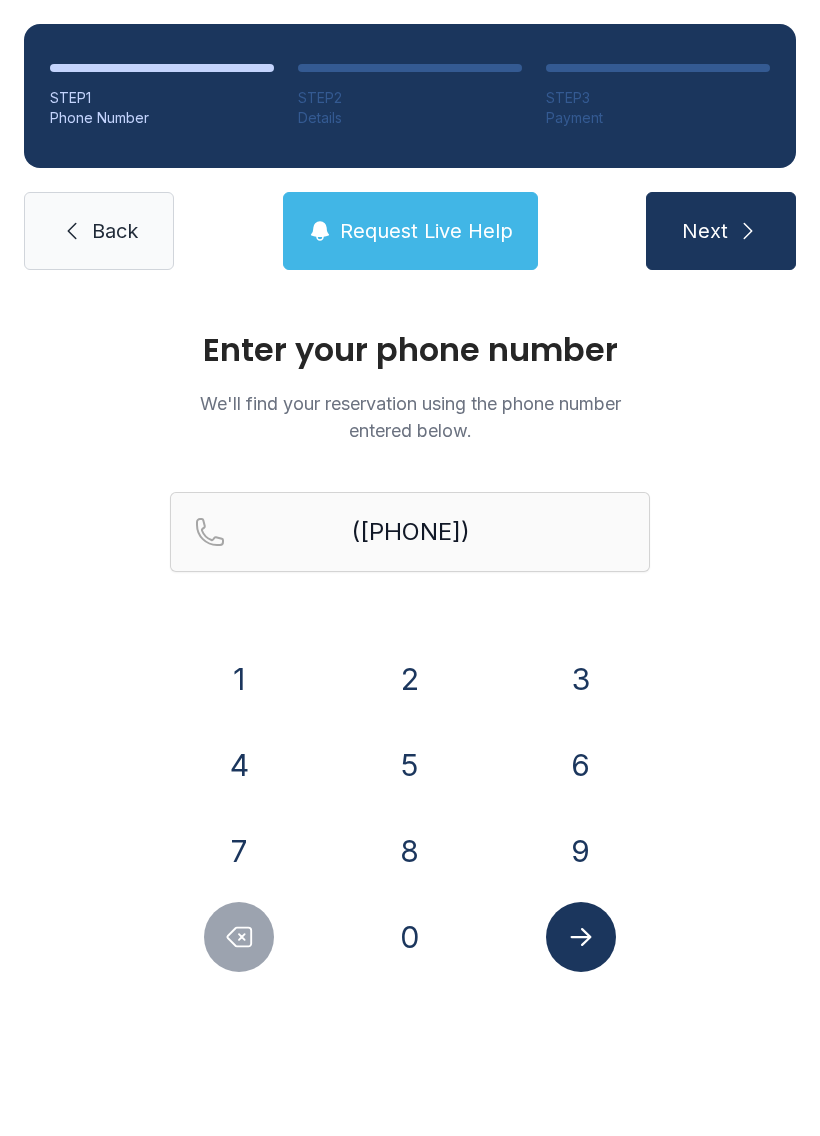 click on "9" at bounding box center [239, 679] 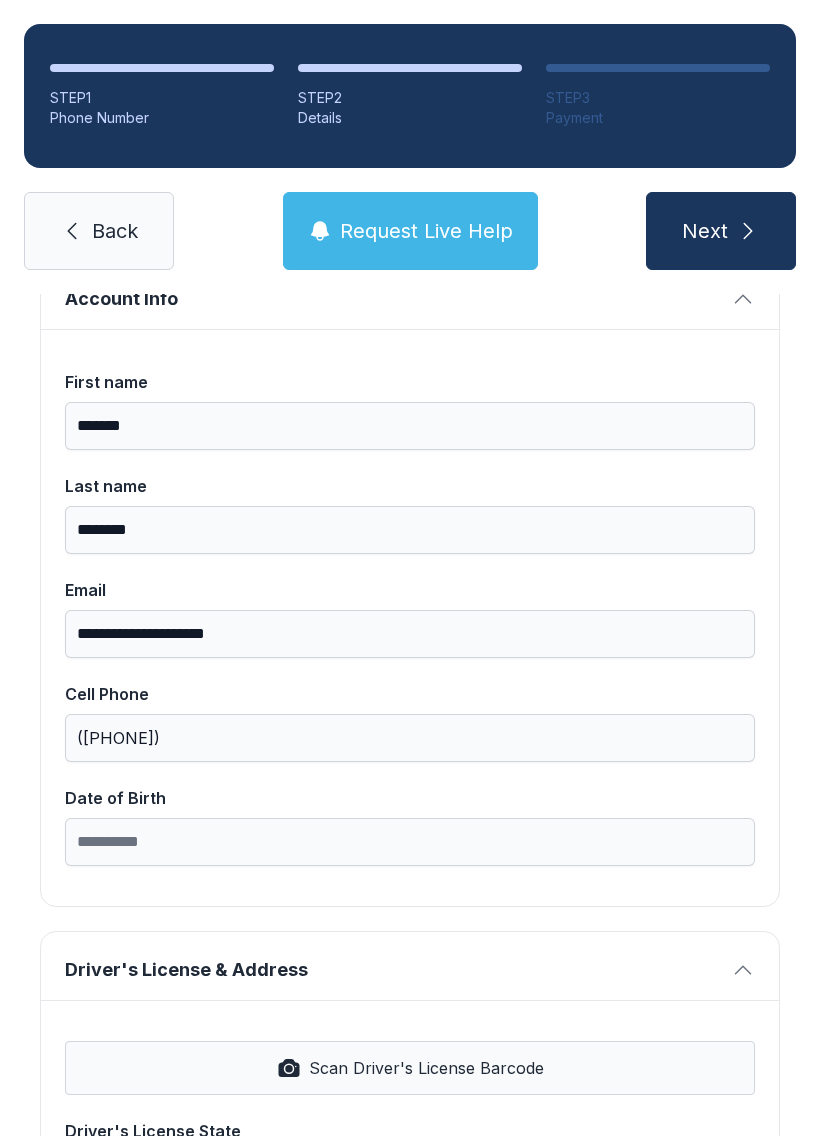 scroll, scrollTop: 199, scrollLeft: 0, axis: vertical 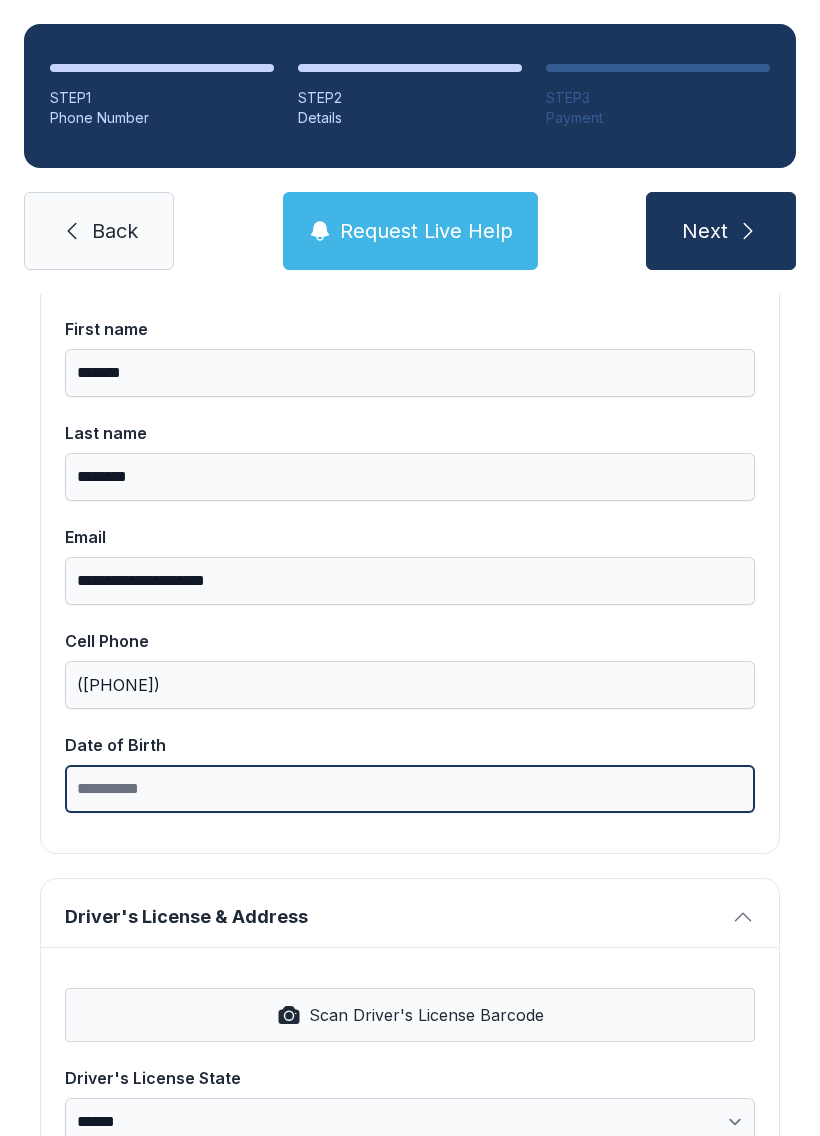 click on "Date of Birth" at bounding box center [410, 789] 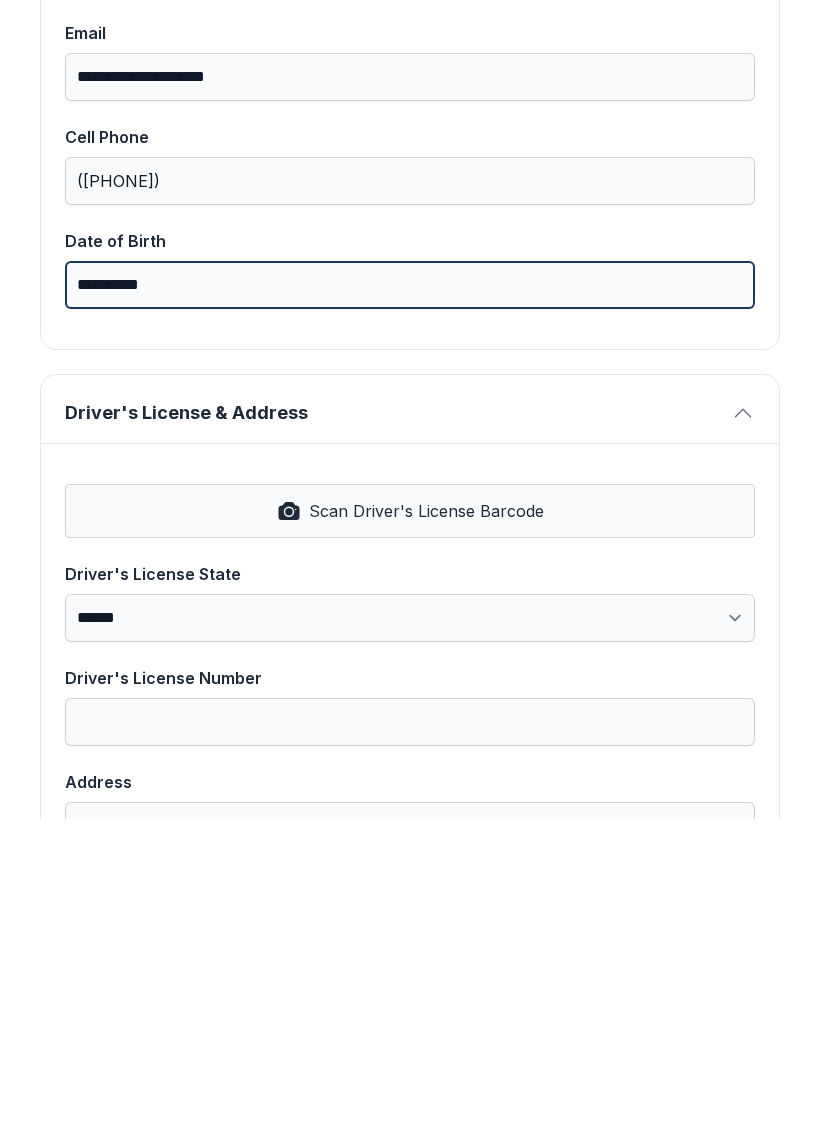 scroll, scrollTop: 390, scrollLeft: 0, axis: vertical 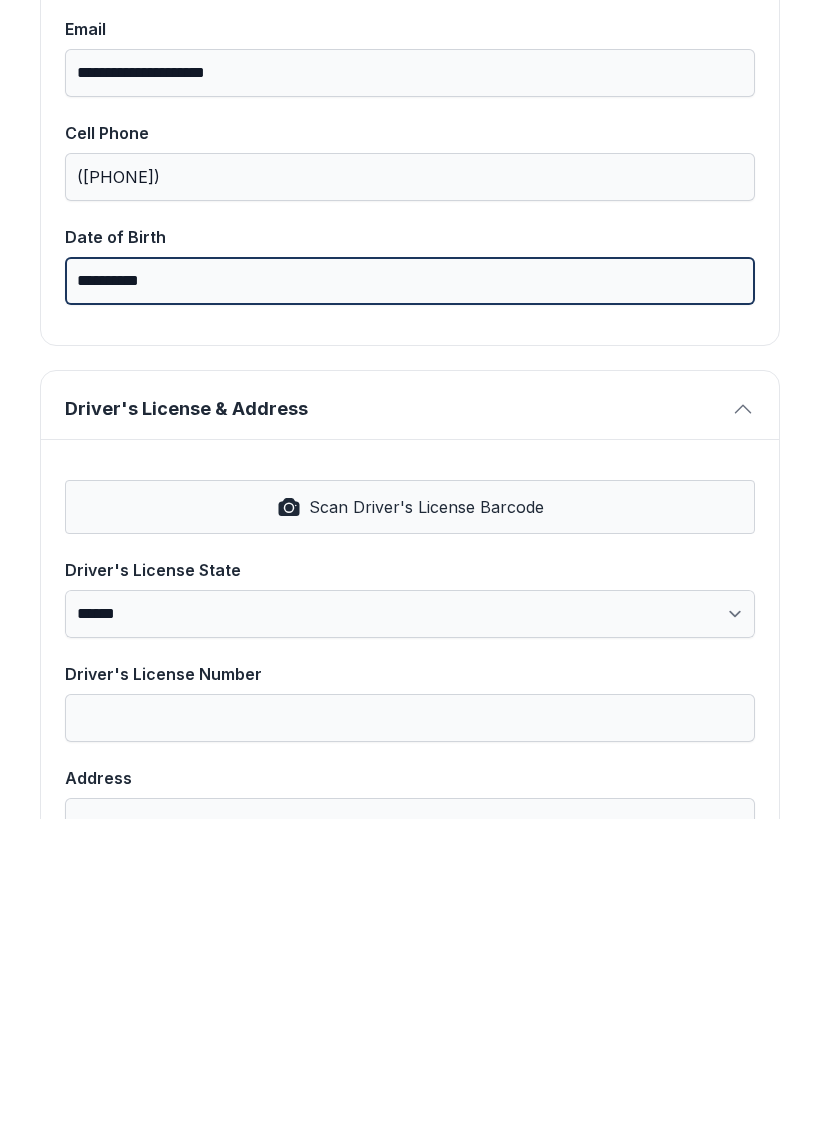 type on "**********" 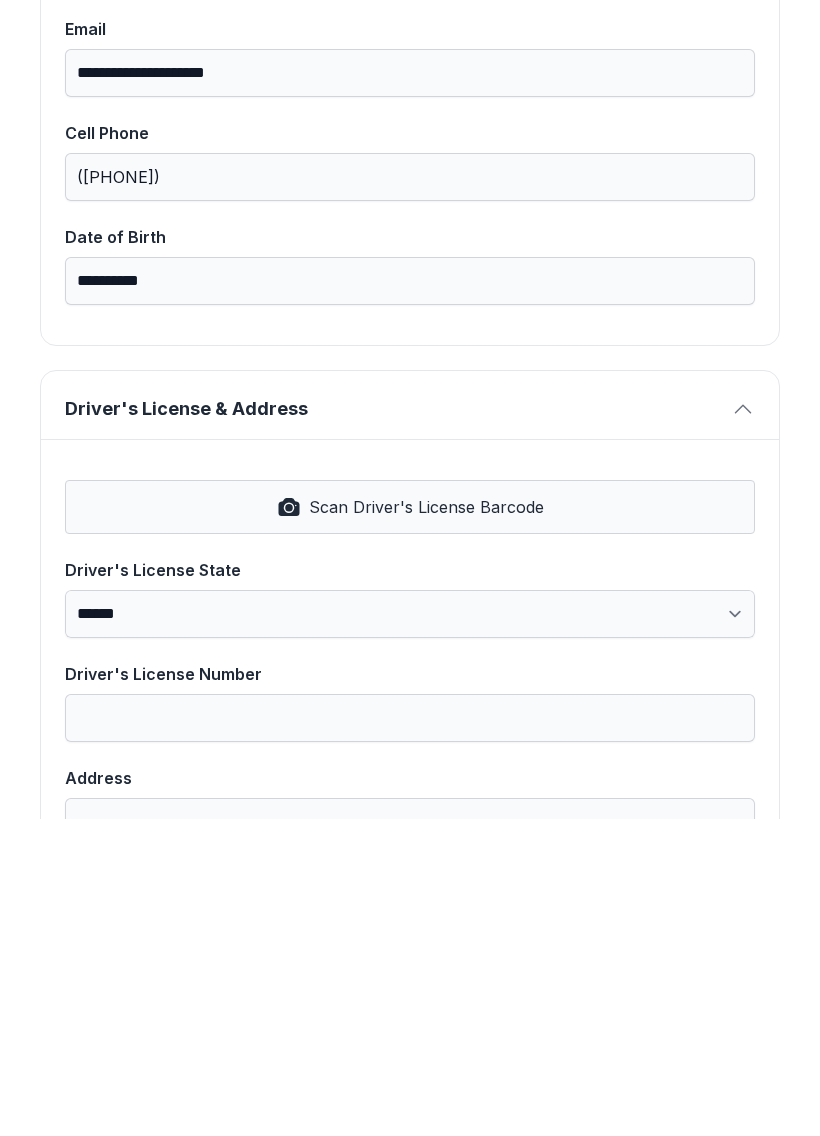click on "Scan Driver's License Barcode" at bounding box center (426, 824) 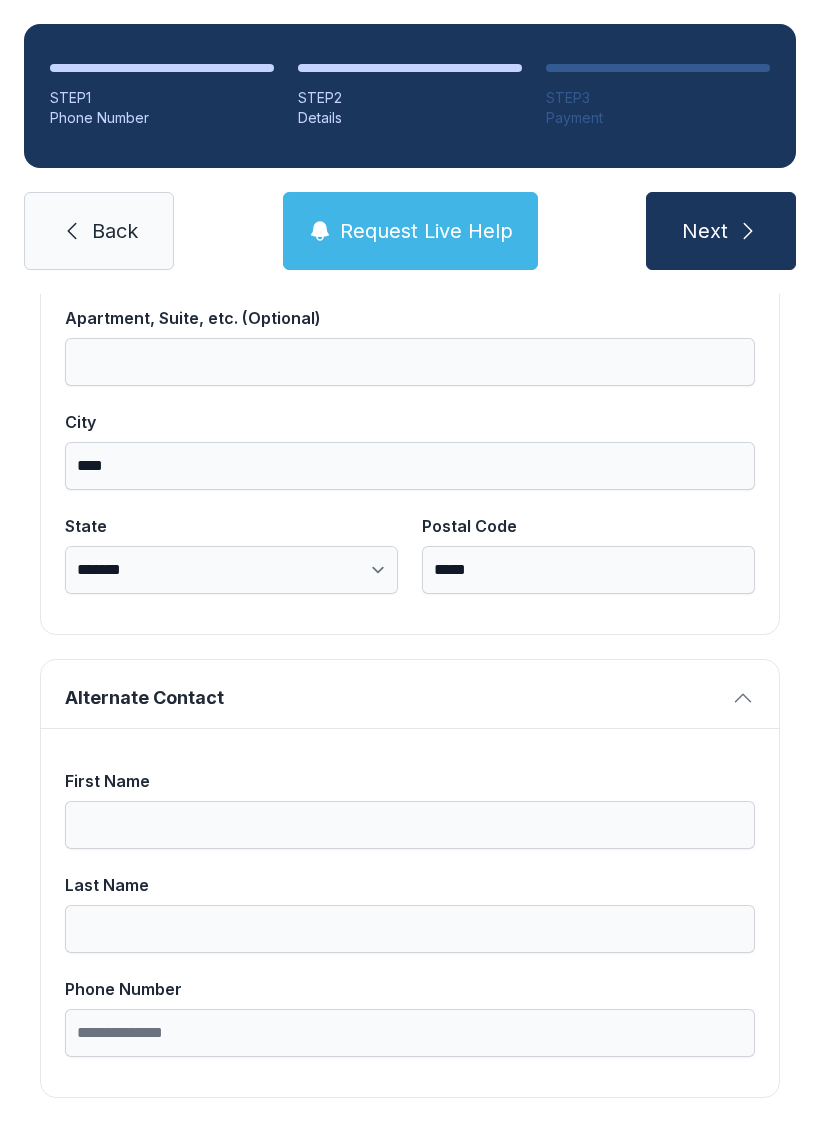 scroll, scrollTop: 1269, scrollLeft: 0, axis: vertical 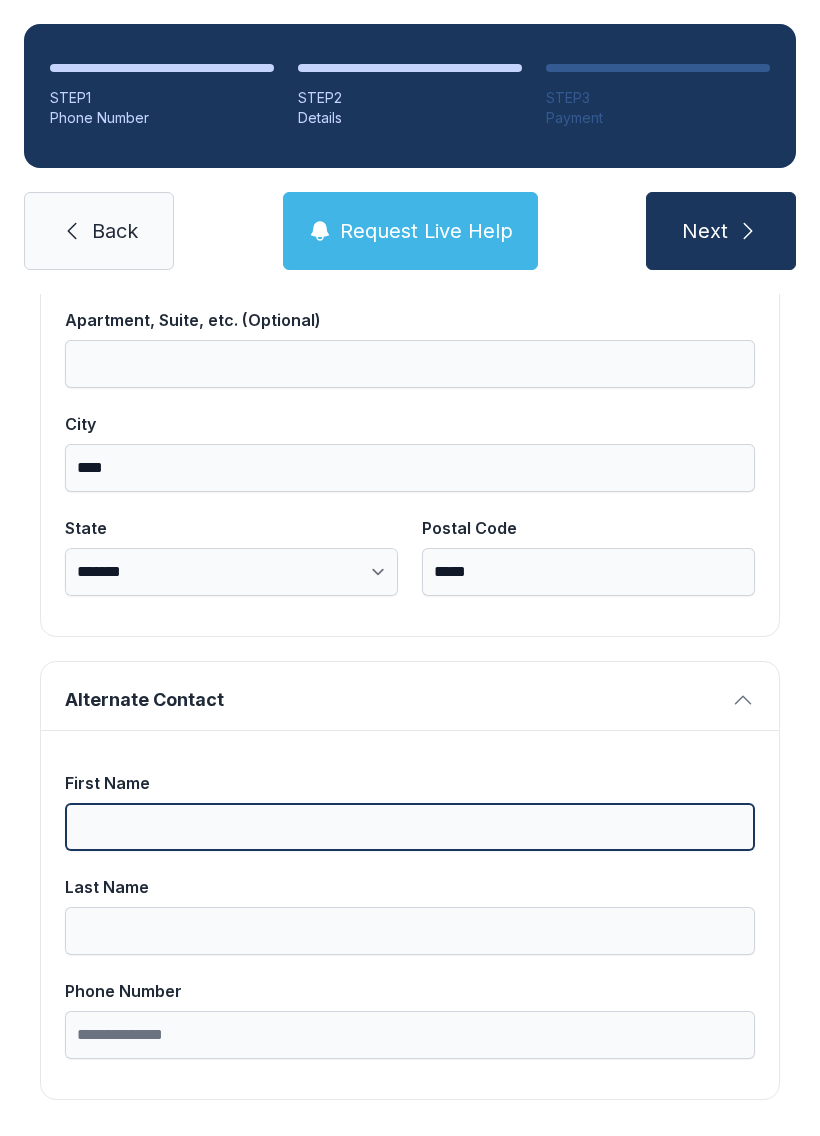 click on "First Name" at bounding box center (410, 827) 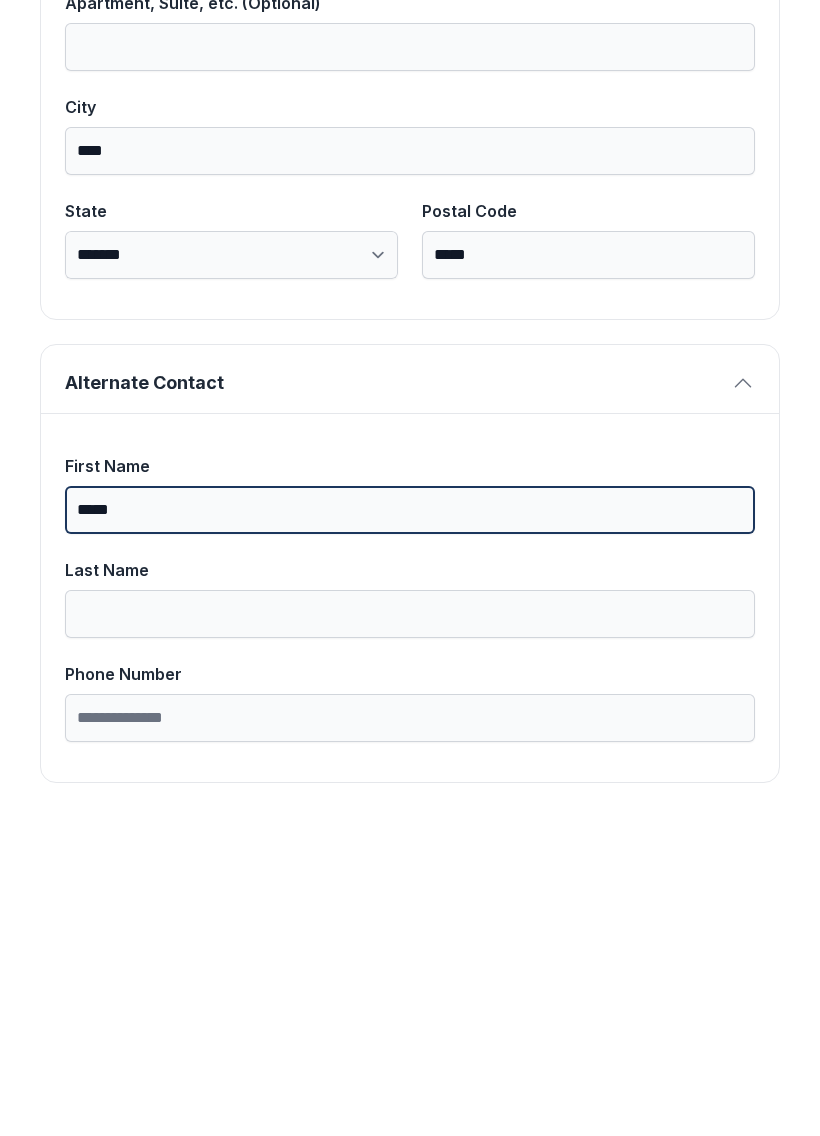 type on "*****" 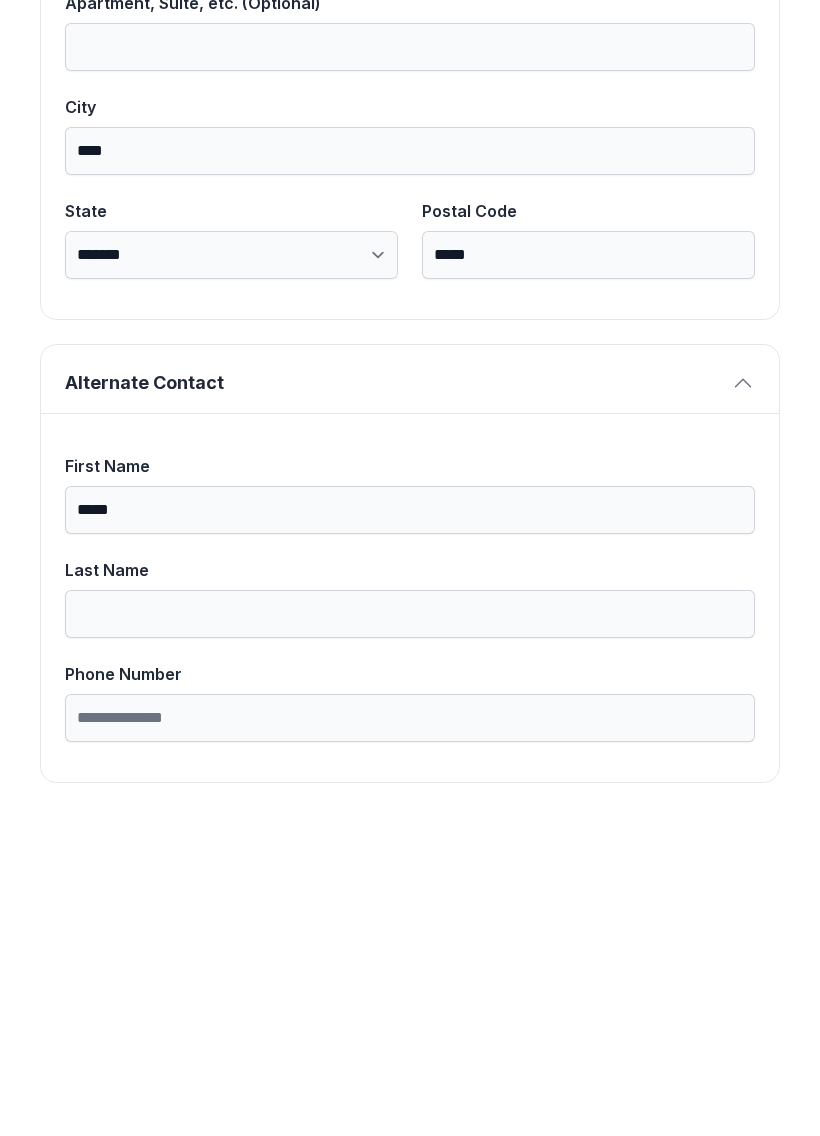 click on "First Name ***** Last Name [PHONE]" at bounding box center (410, 915) 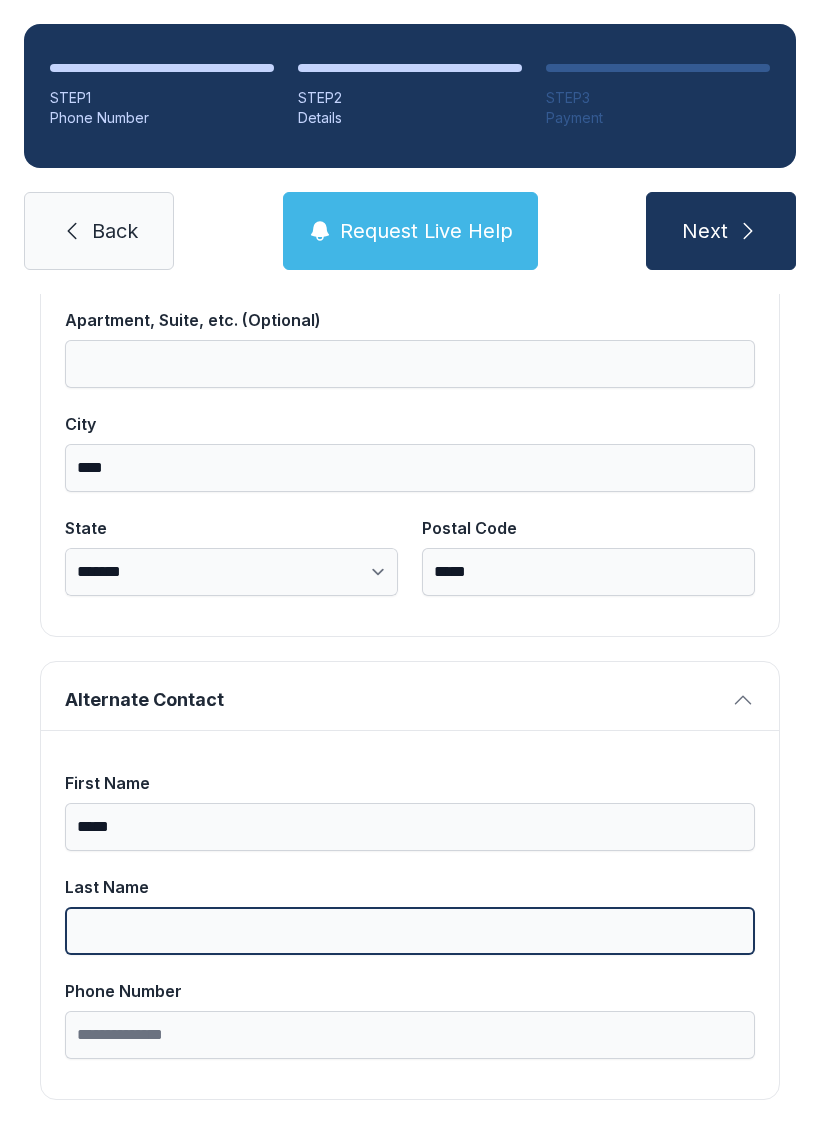 click on "Last Name" at bounding box center (410, 931) 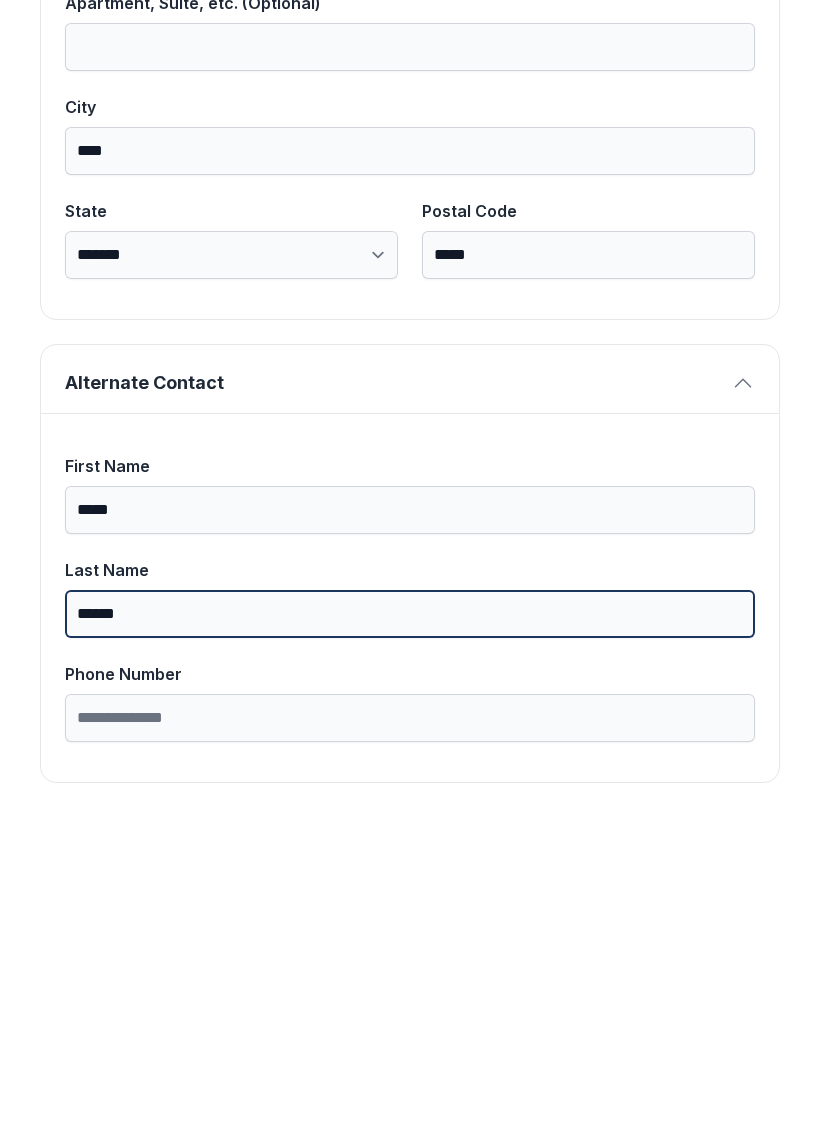 type on "******" 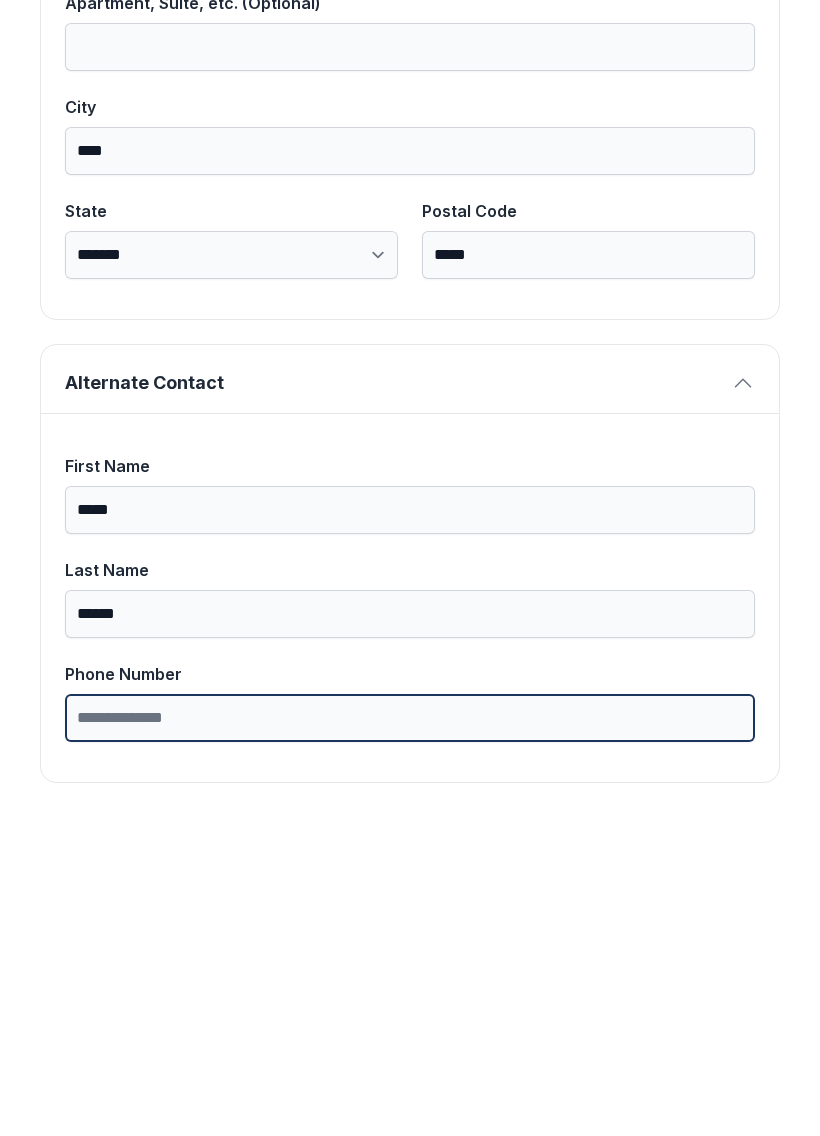 click on "Phone Number" at bounding box center [410, 1035] 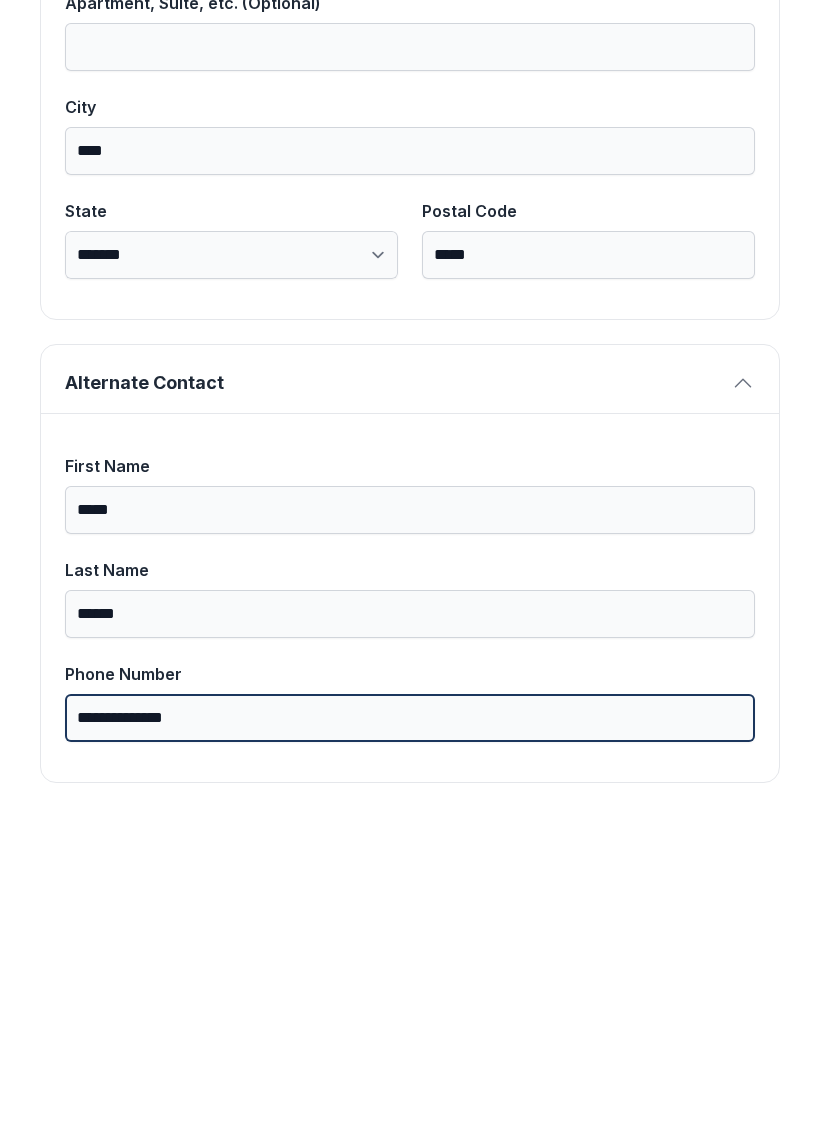 type on "**********" 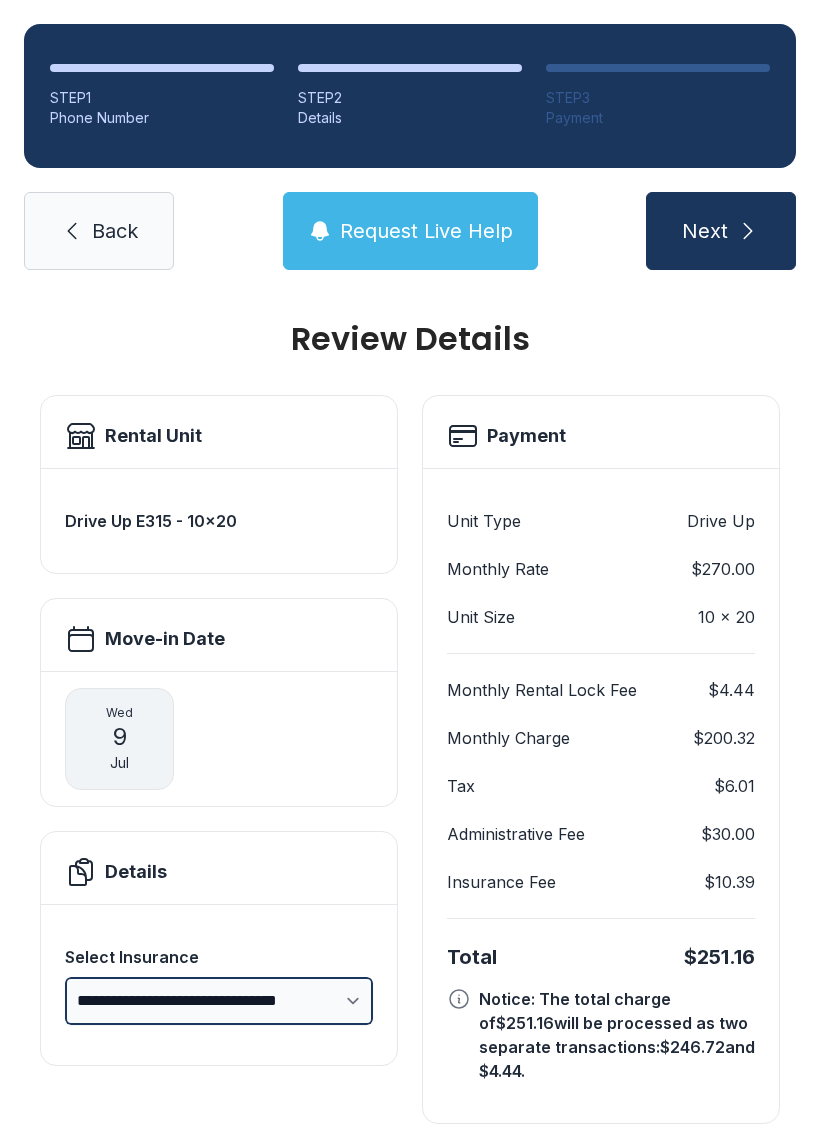click on "**********" at bounding box center (219, 1001) 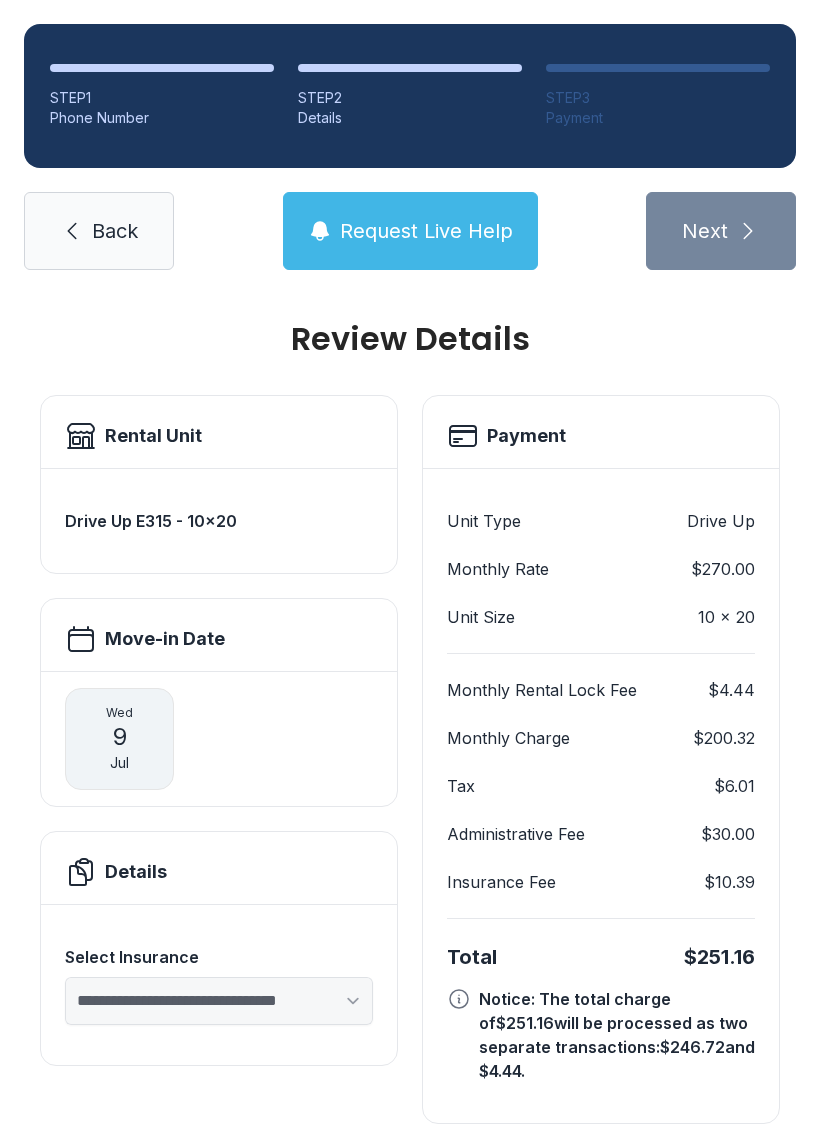 scroll, scrollTop: 0, scrollLeft: 0, axis: both 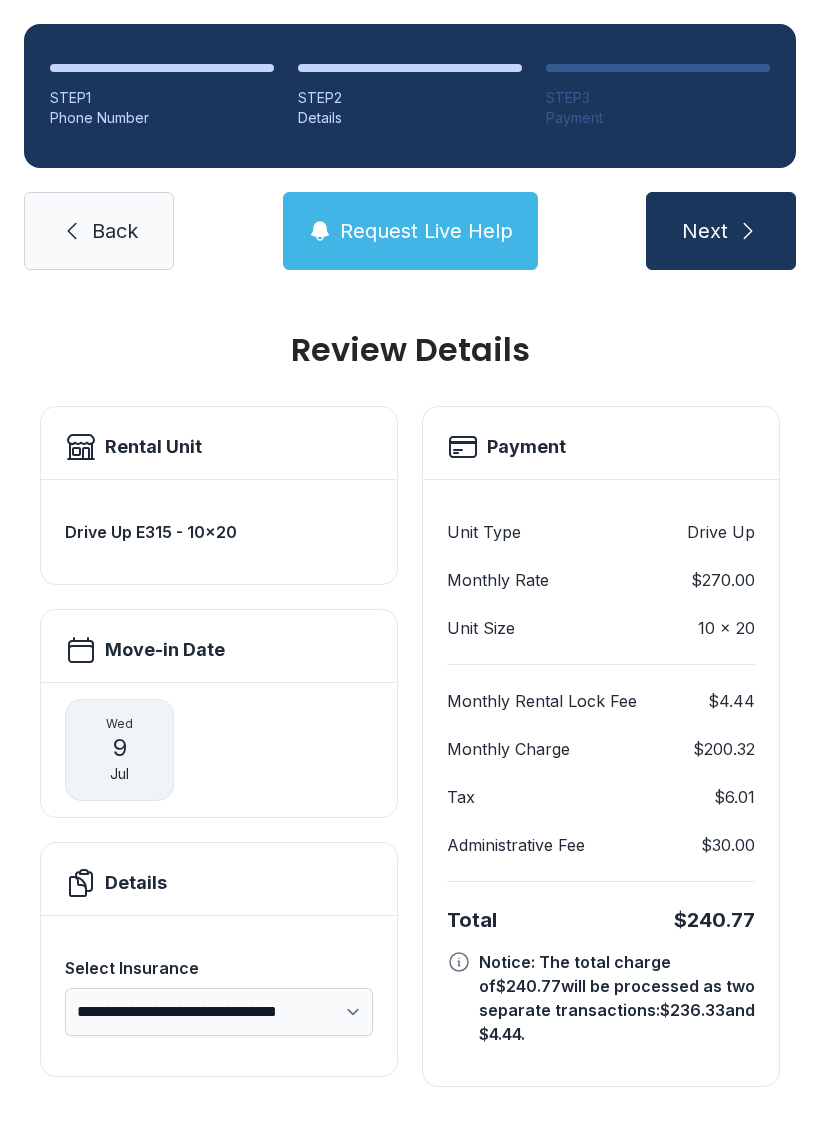click on "Next" at bounding box center (705, 231) 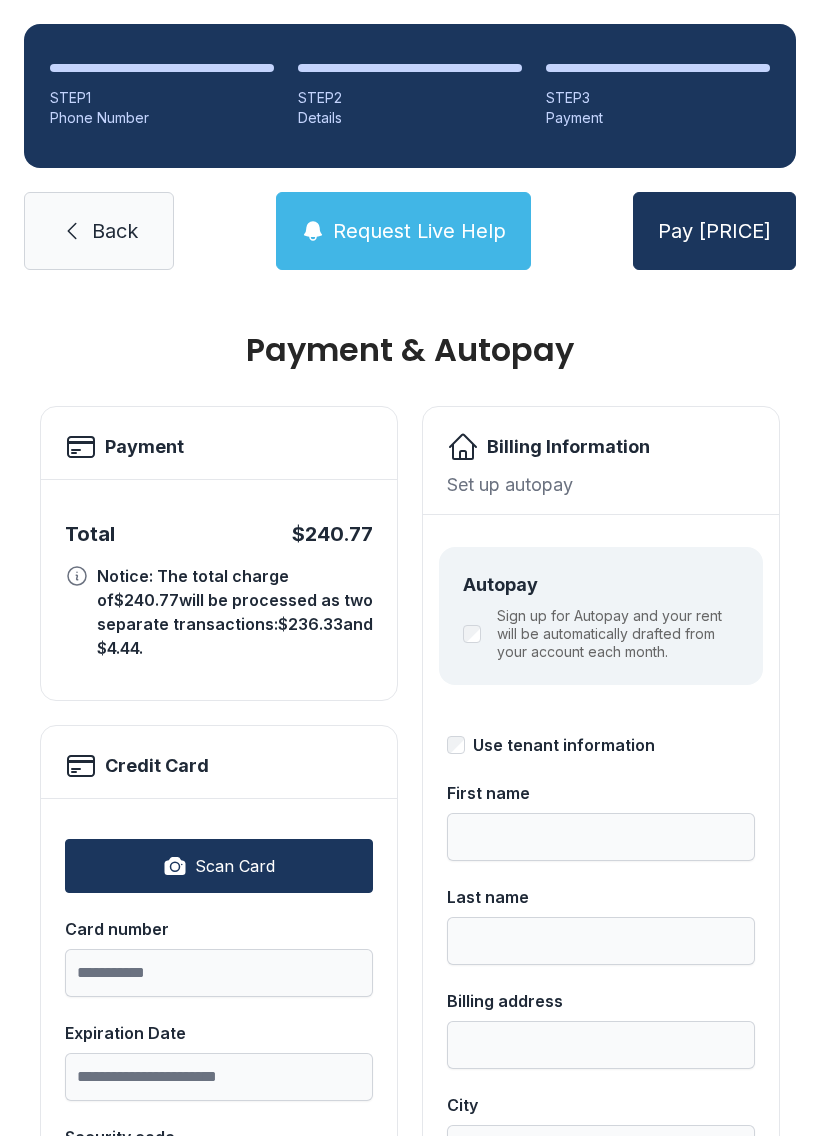 scroll, scrollTop: 0, scrollLeft: 0, axis: both 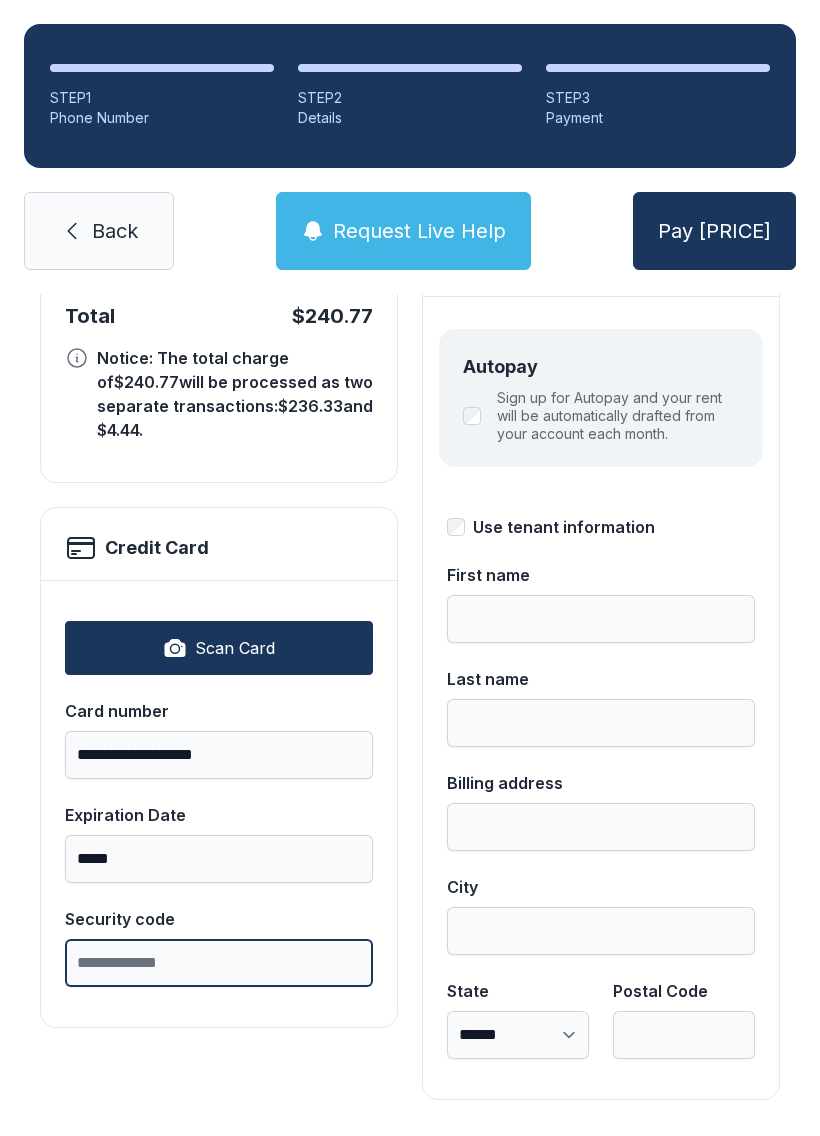 click on "Security code" at bounding box center (219, 963) 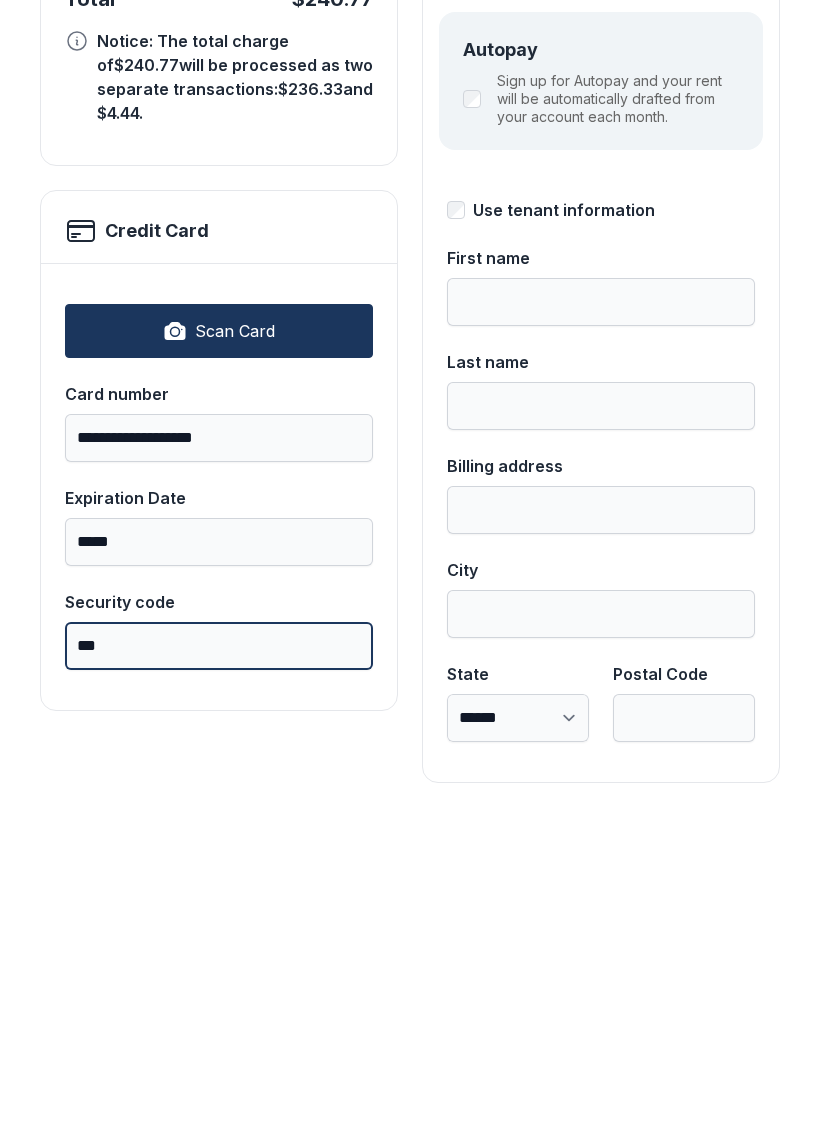 type on "***" 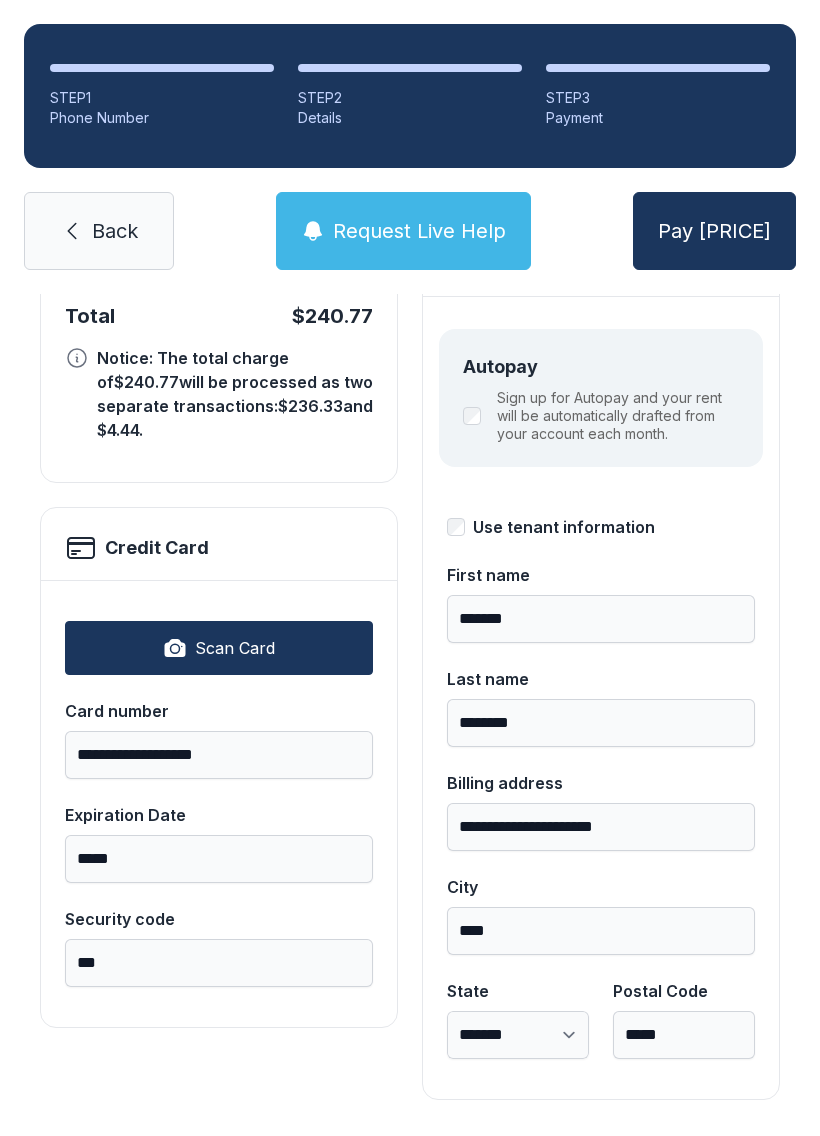 click on "Pay [PRICE]" at bounding box center (714, 231) 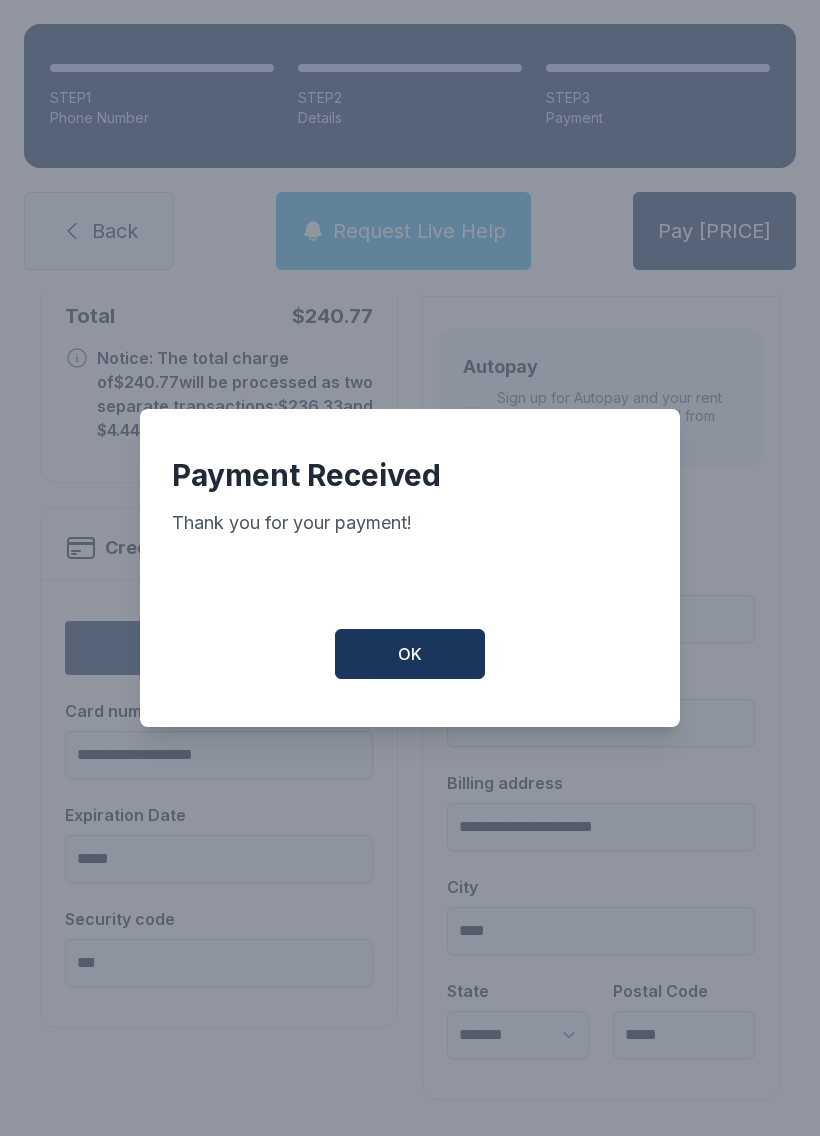 click on "OK" at bounding box center [410, 654] 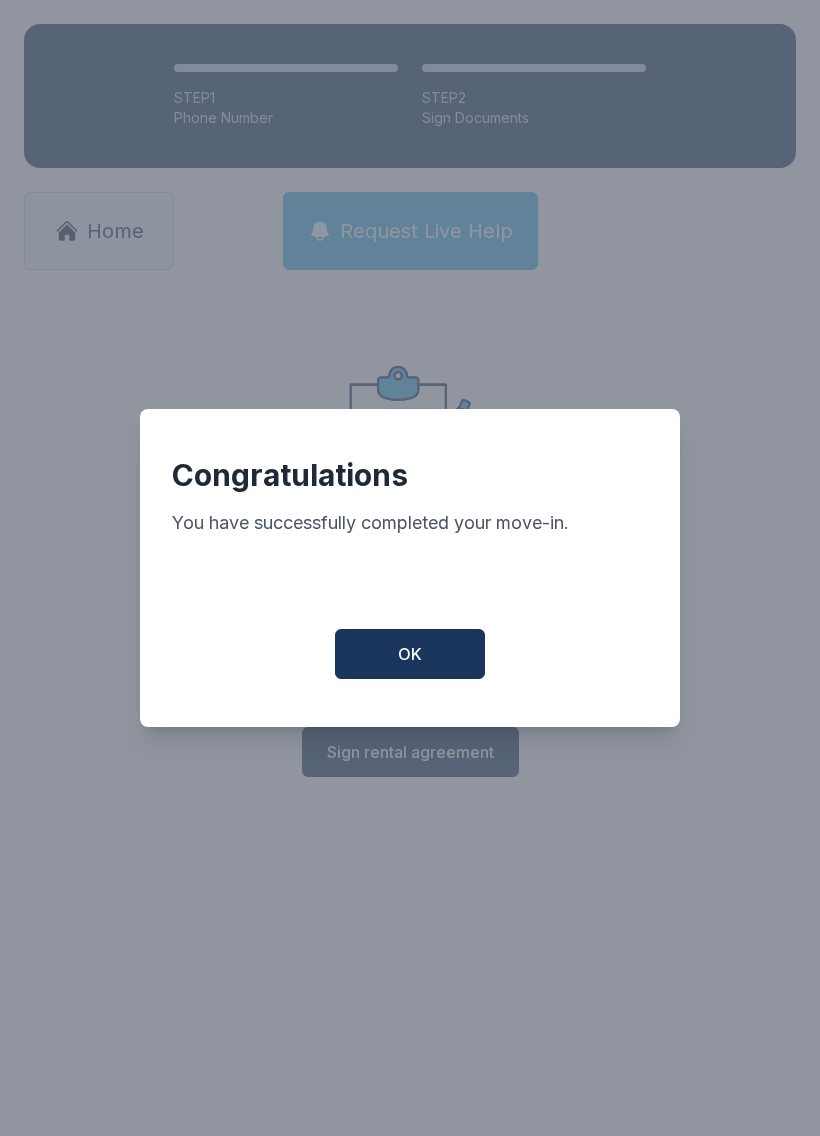 click on "OK" at bounding box center [410, 654] 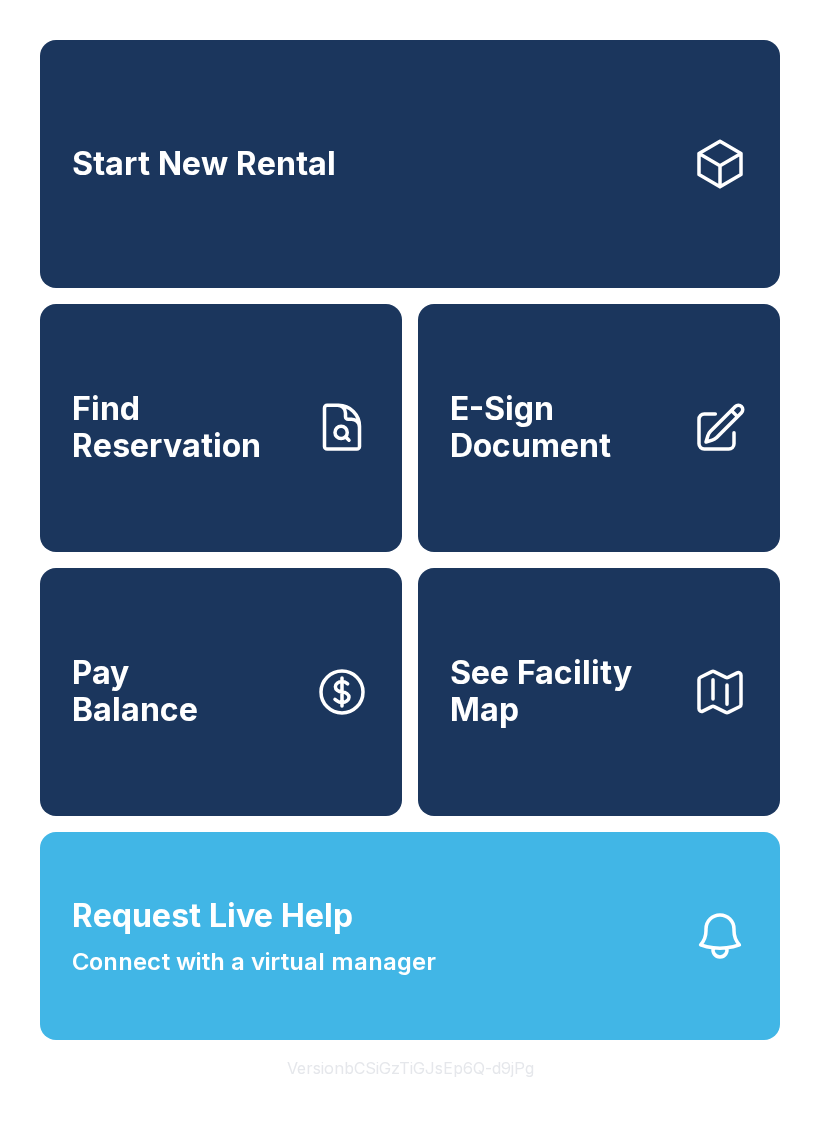 click on "Request Live Help Connect with a virtual manager" at bounding box center (410, 936) 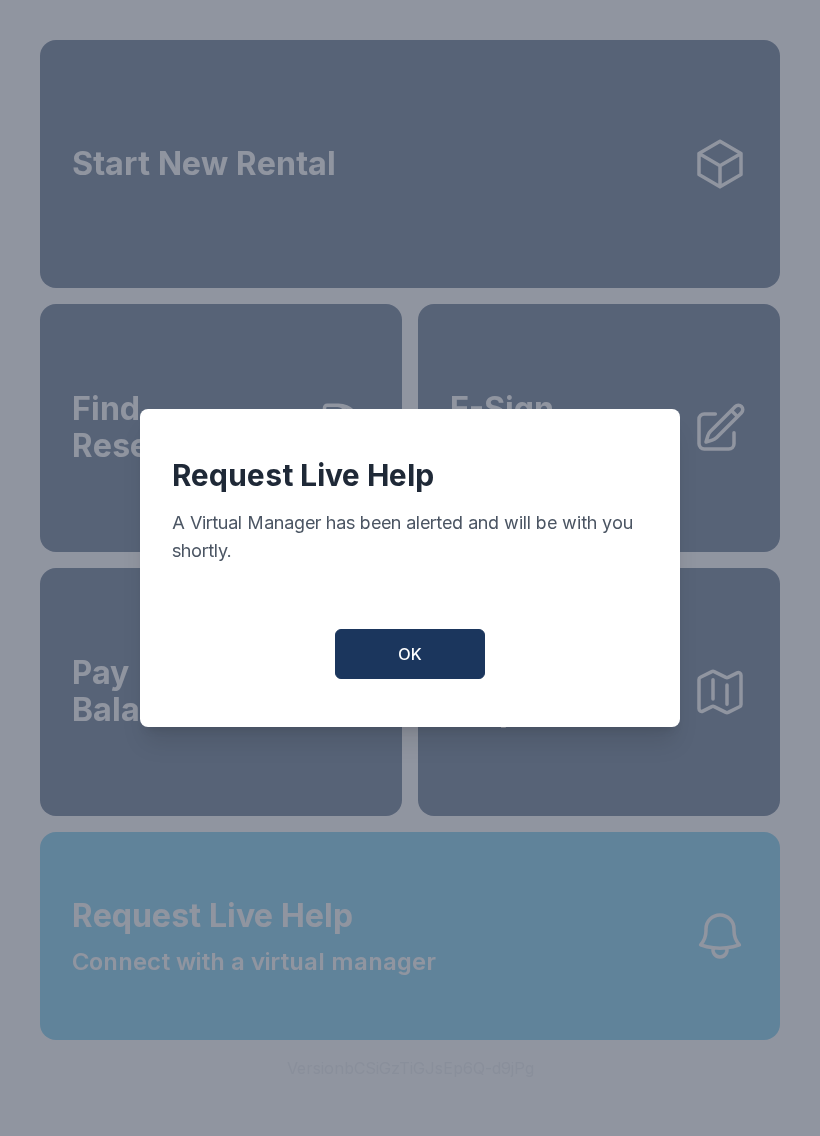 click on "OK" at bounding box center [410, 654] 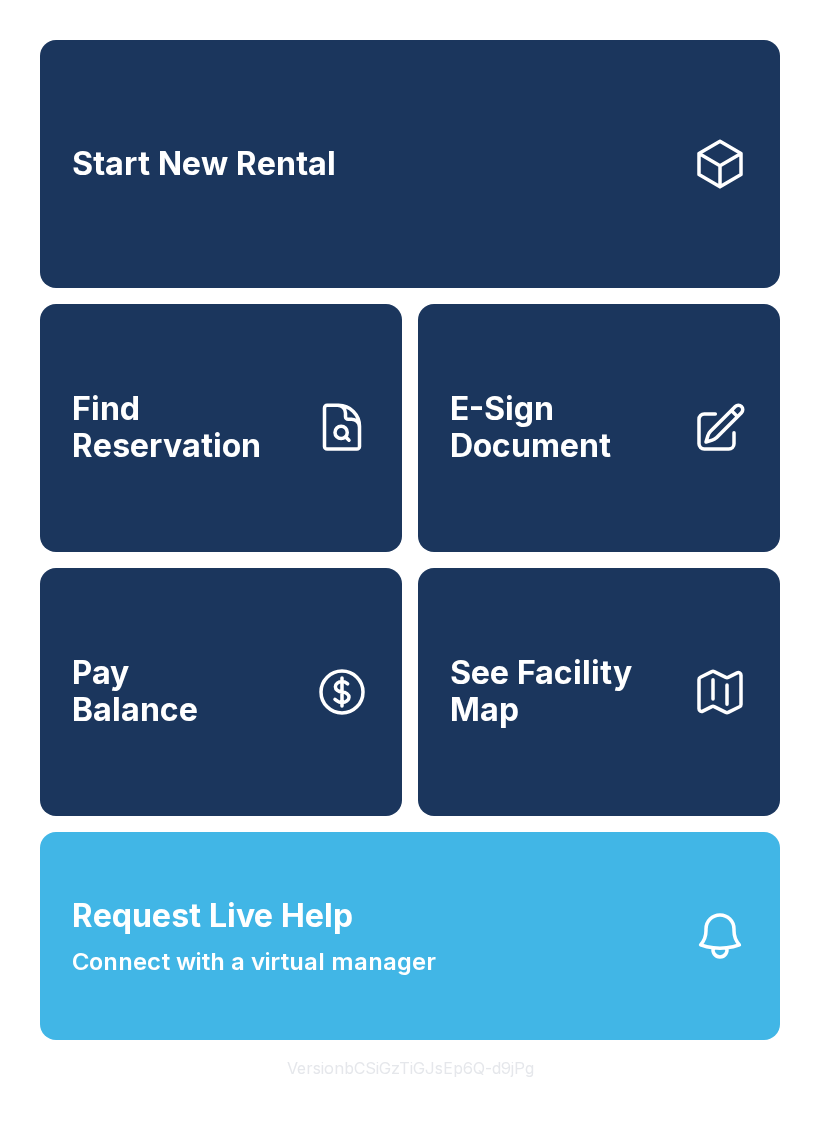 click on "Request Live Help Connect with a virtual manager" at bounding box center [410, 936] 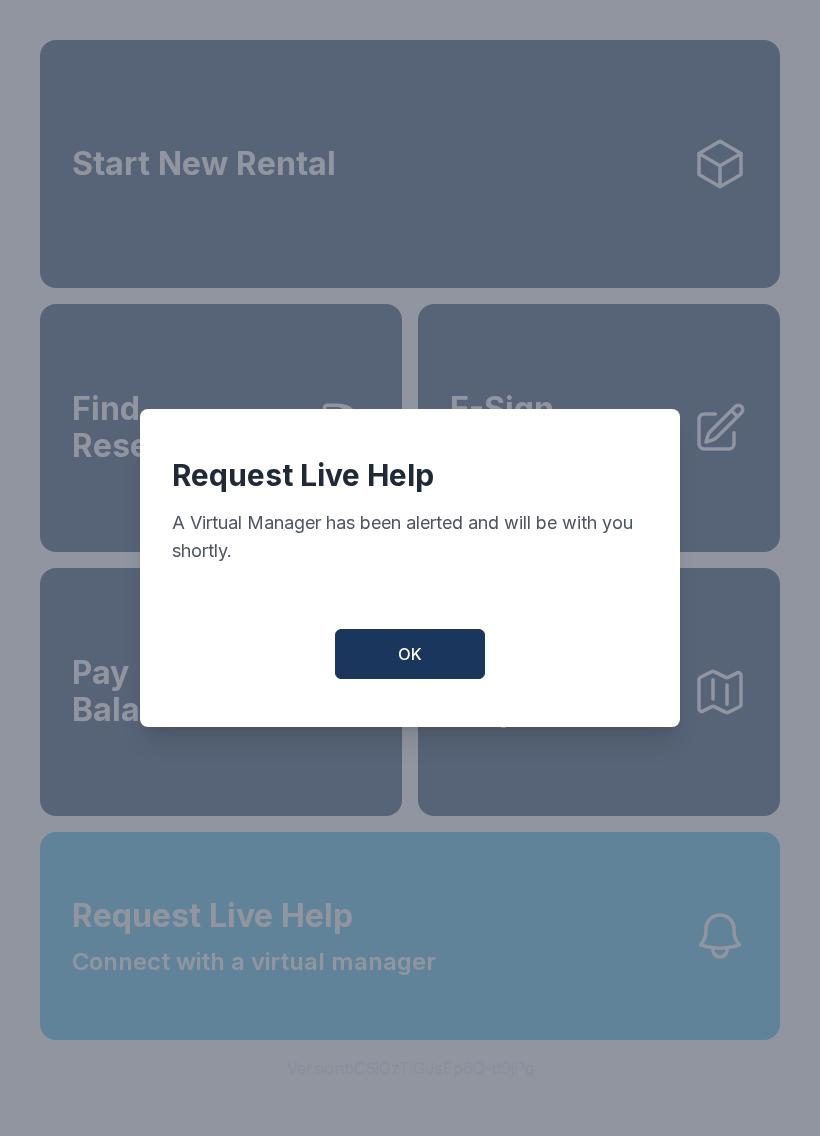 click on "OK" at bounding box center (410, 654) 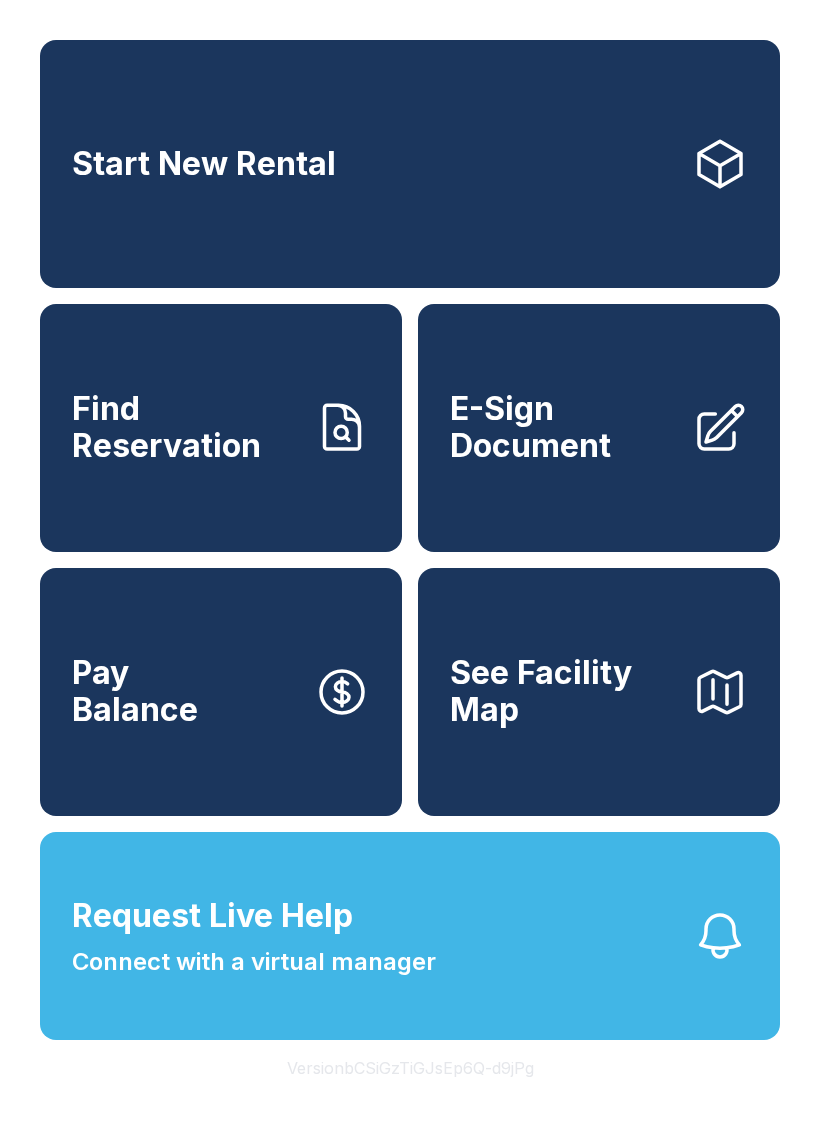 click on "Request Live Help Connect with a virtual manager" at bounding box center [410, 936] 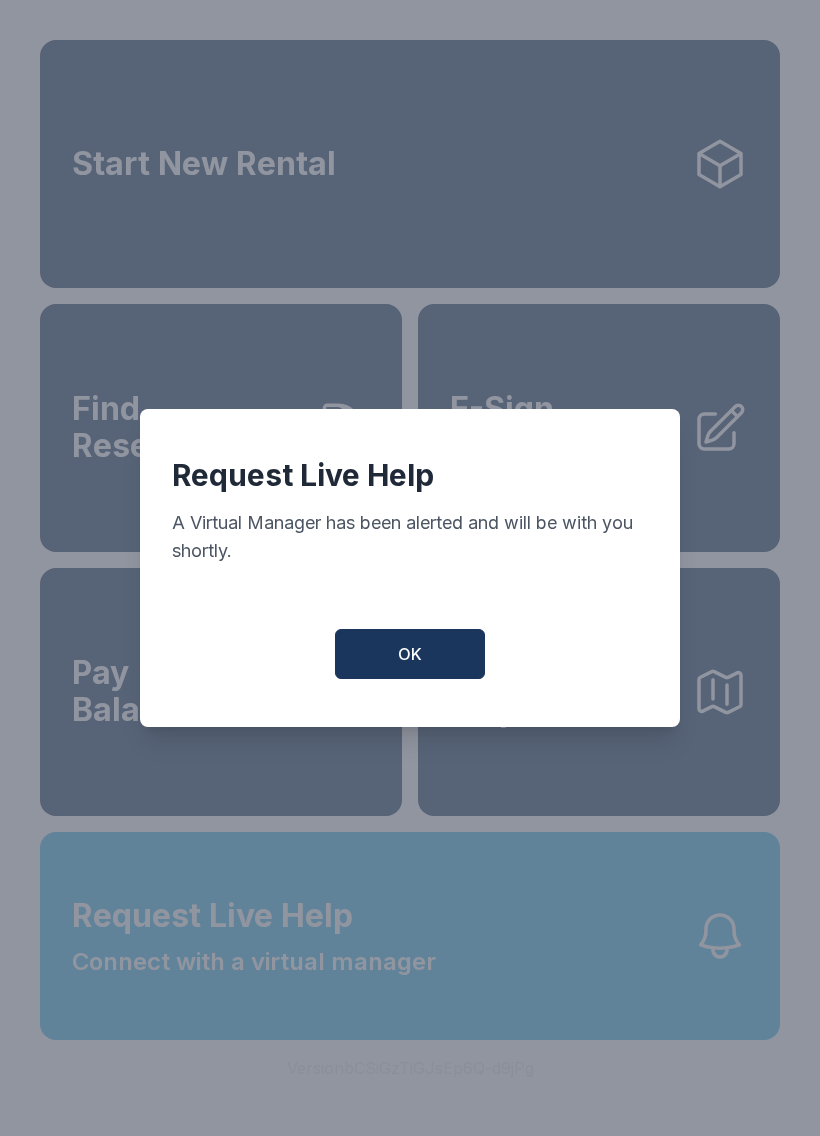 click on "OK" at bounding box center (410, 654) 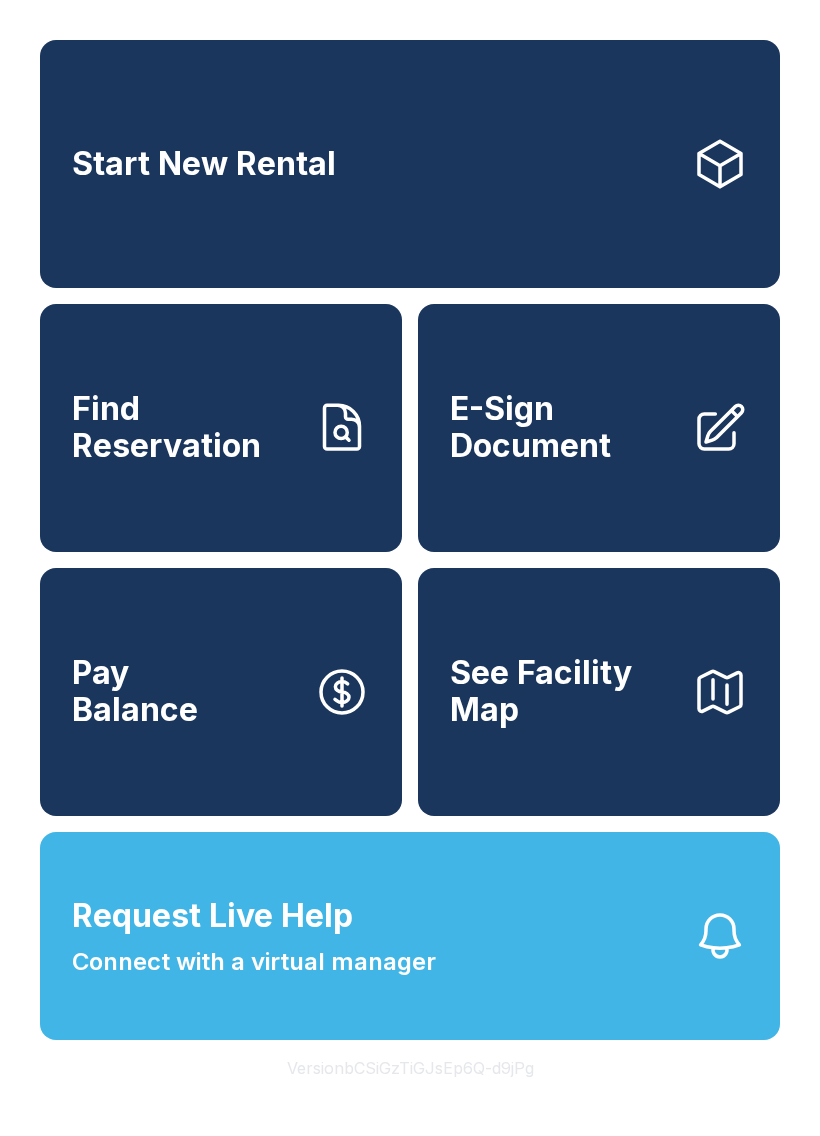 click on "Request Live Help Connect with a virtual manager" at bounding box center (410, 936) 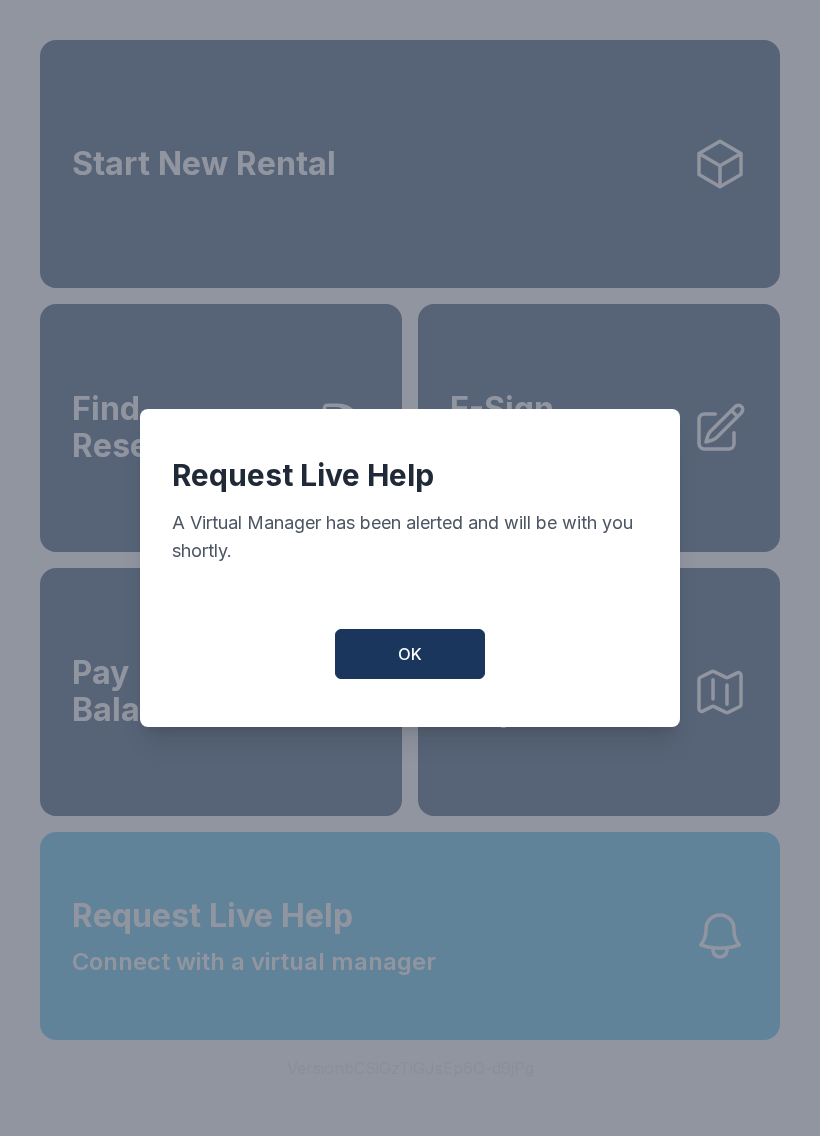 click on "OK" at bounding box center (410, 654) 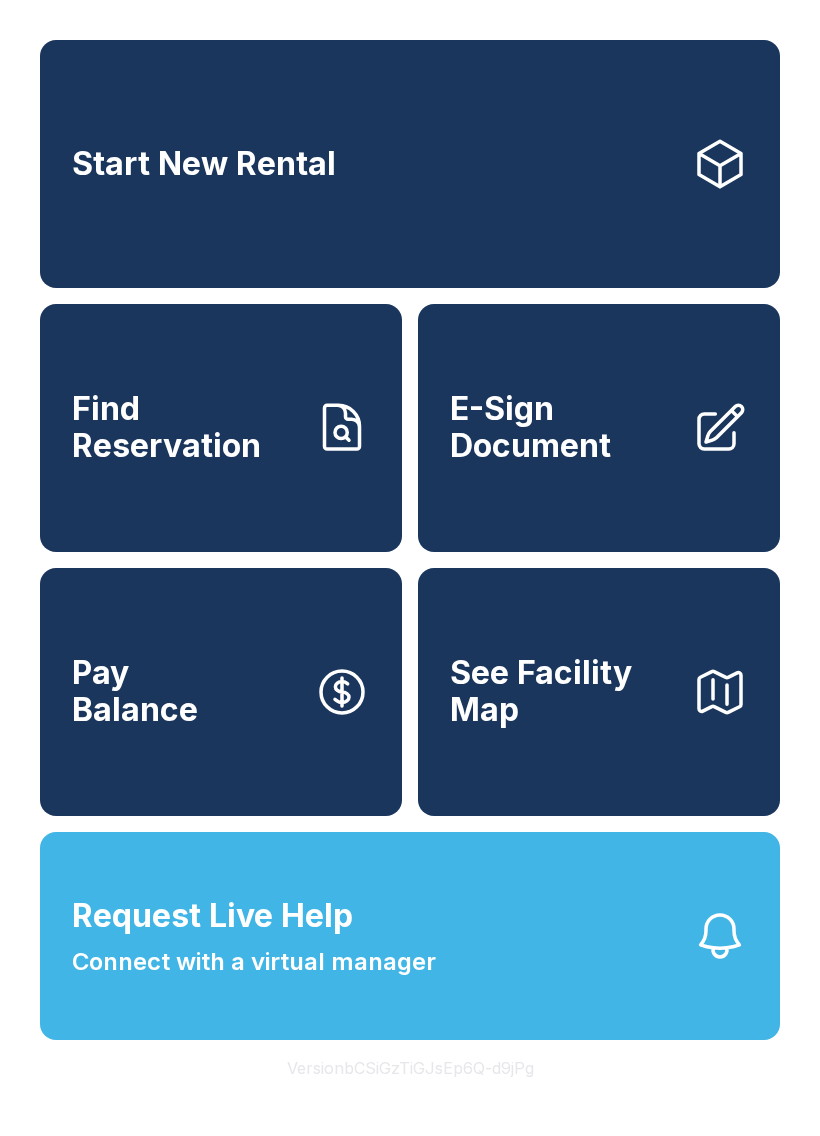 click on "Request Live Help Connect with a virtual manager" at bounding box center [410, 936] 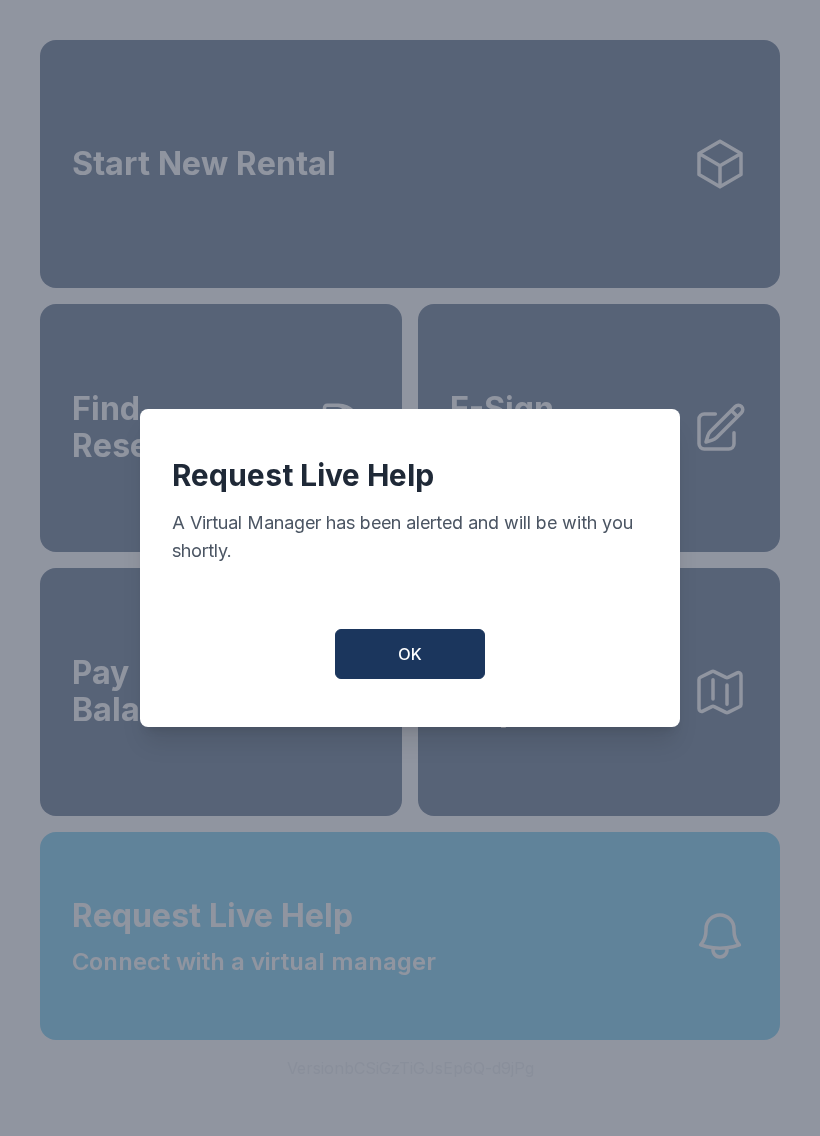 click on "OK" at bounding box center [410, 654] 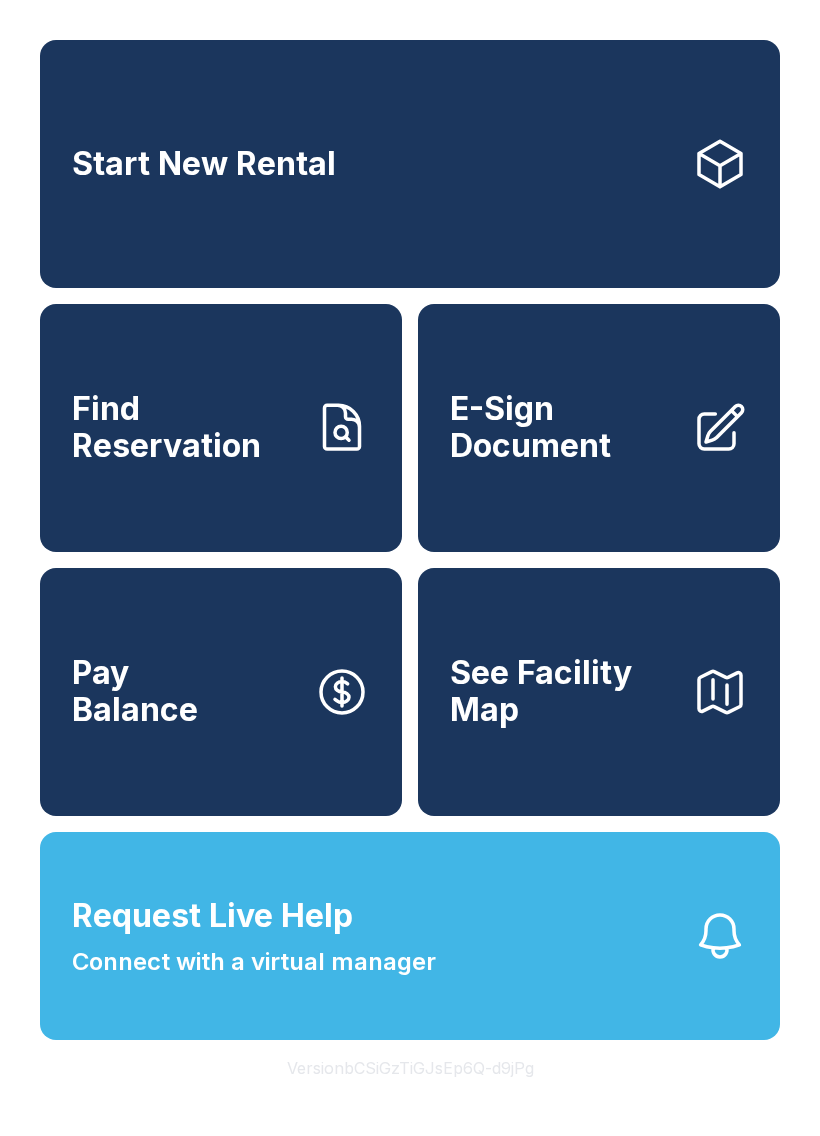 click on "Request Live Help Connect with a virtual manager" at bounding box center (410, 936) 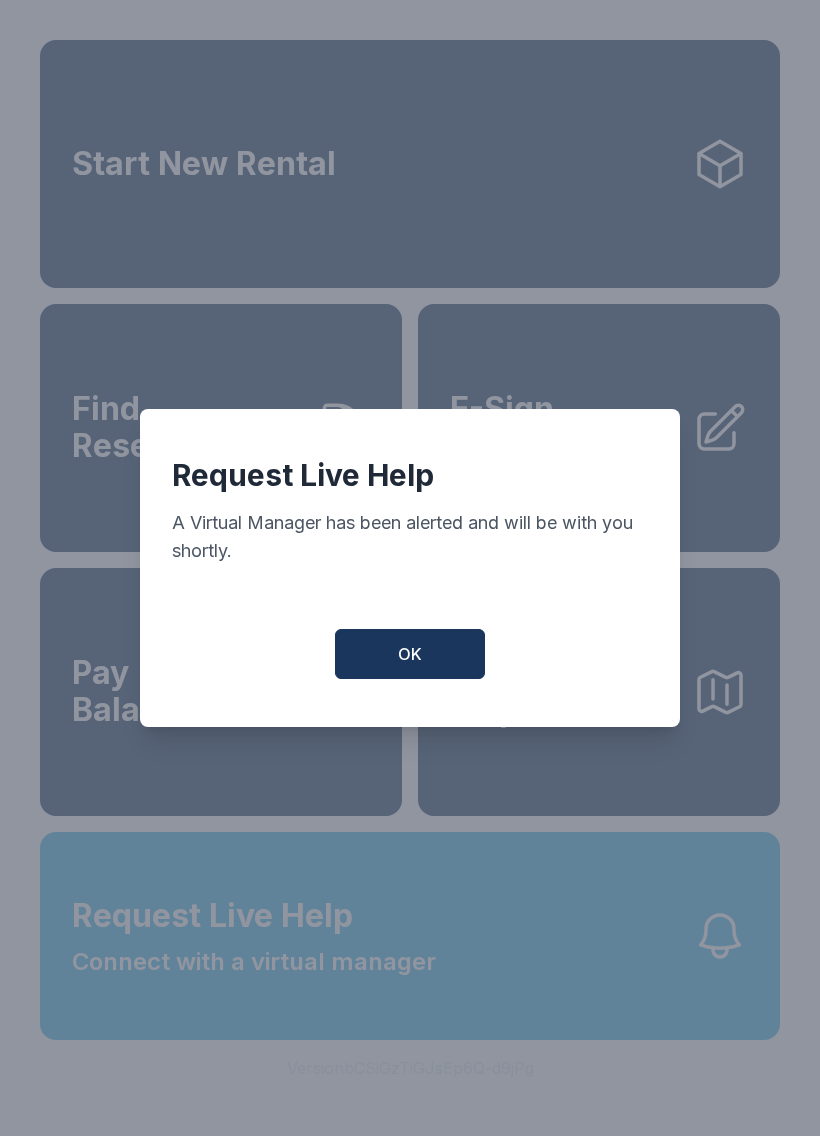 click on "OK" at bounding box center (410, 654) 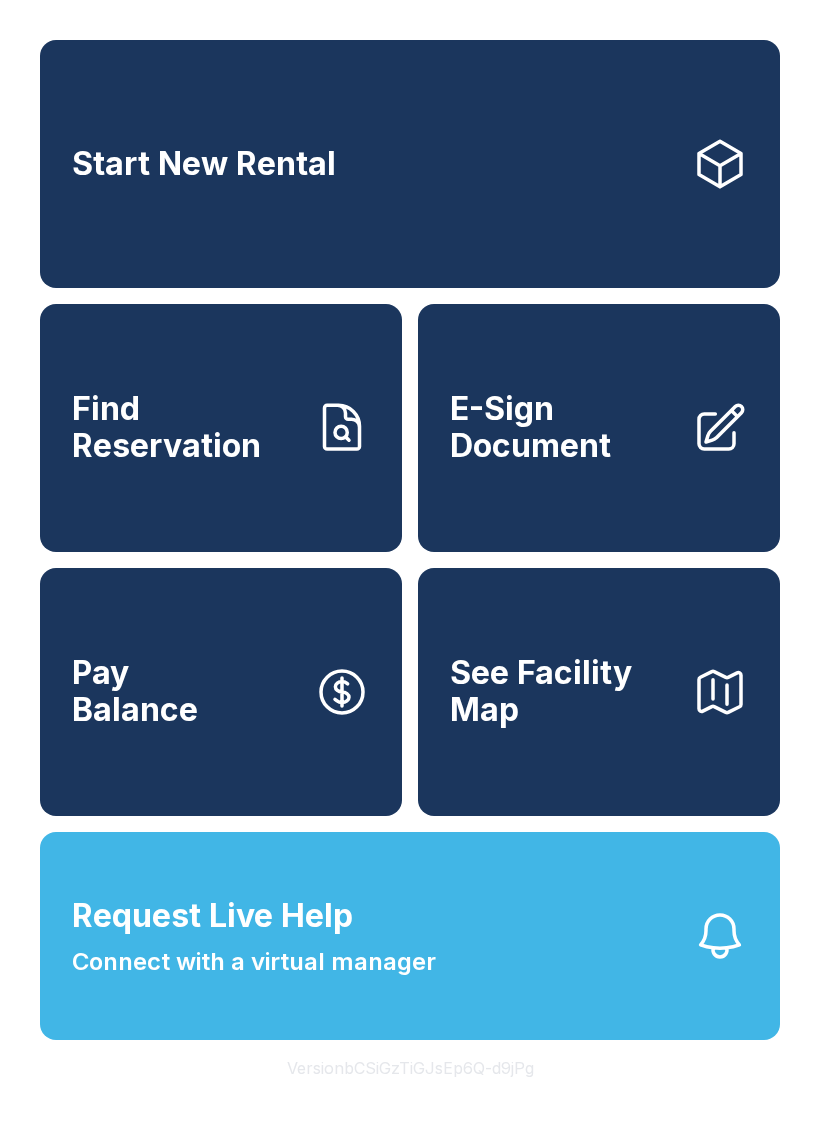 click on "Request Live Help Connect with a virtual manager" at bounding box center (410, 936) 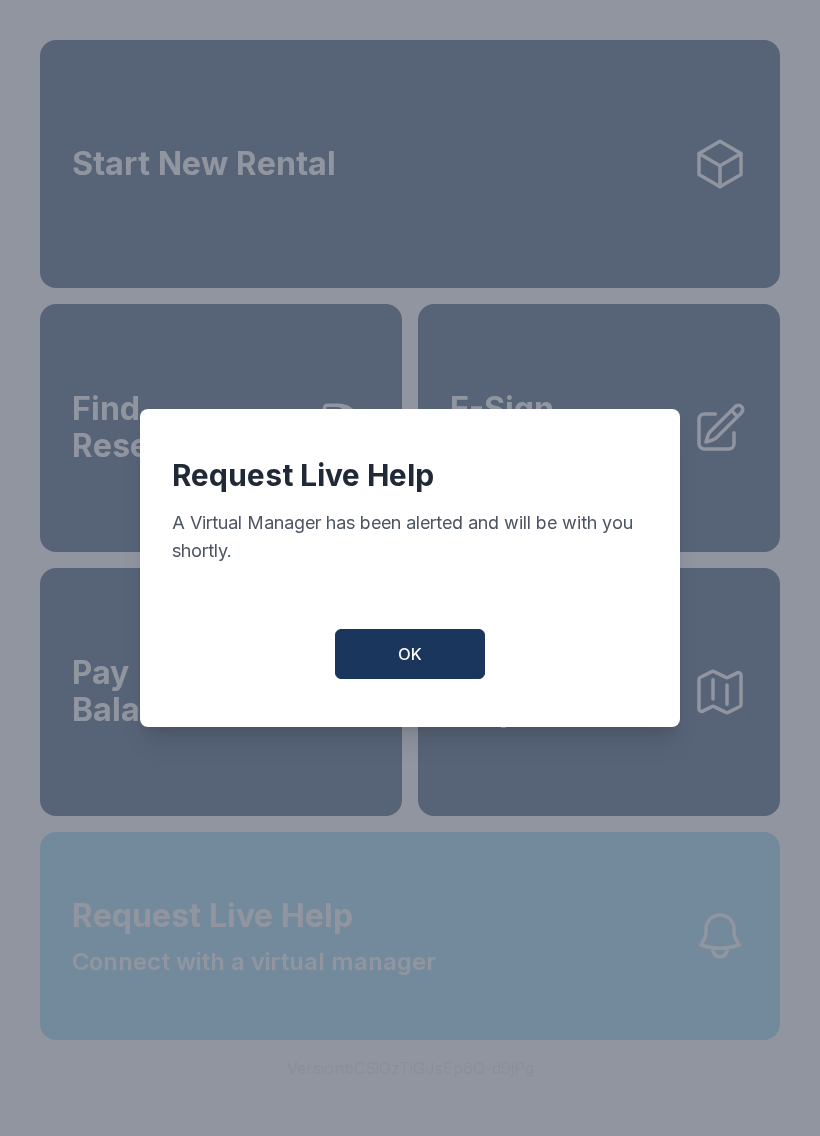 click on "OK" at bounding box center [410, 654] 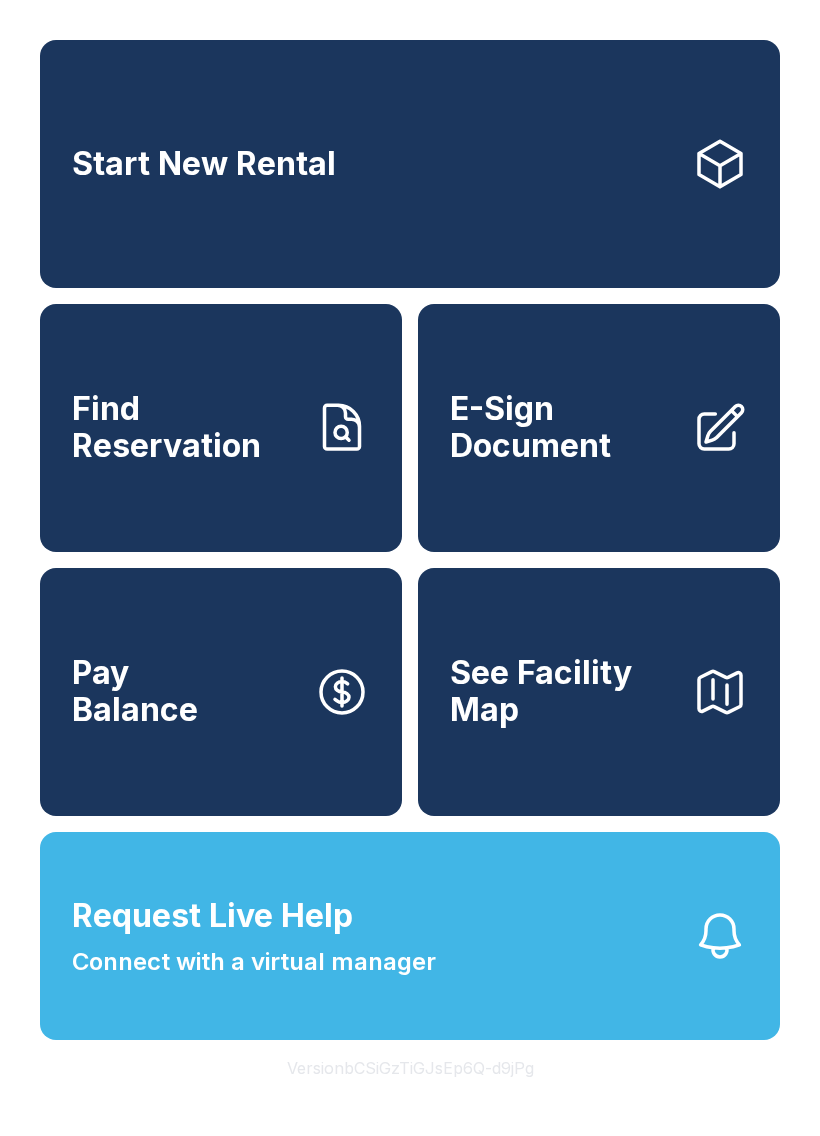 click on "Connect with a virtual manager" at bounding box center (254, 962) 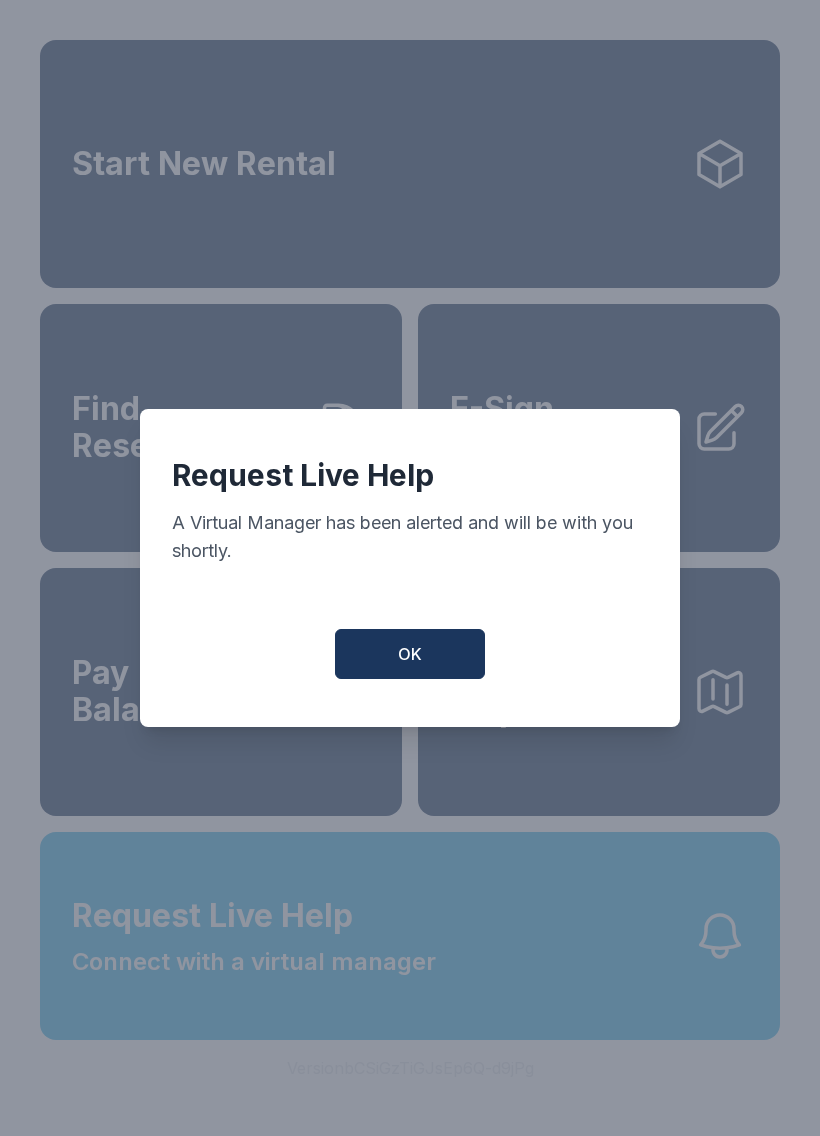 click on "OK" at bounding box center (410, 654) 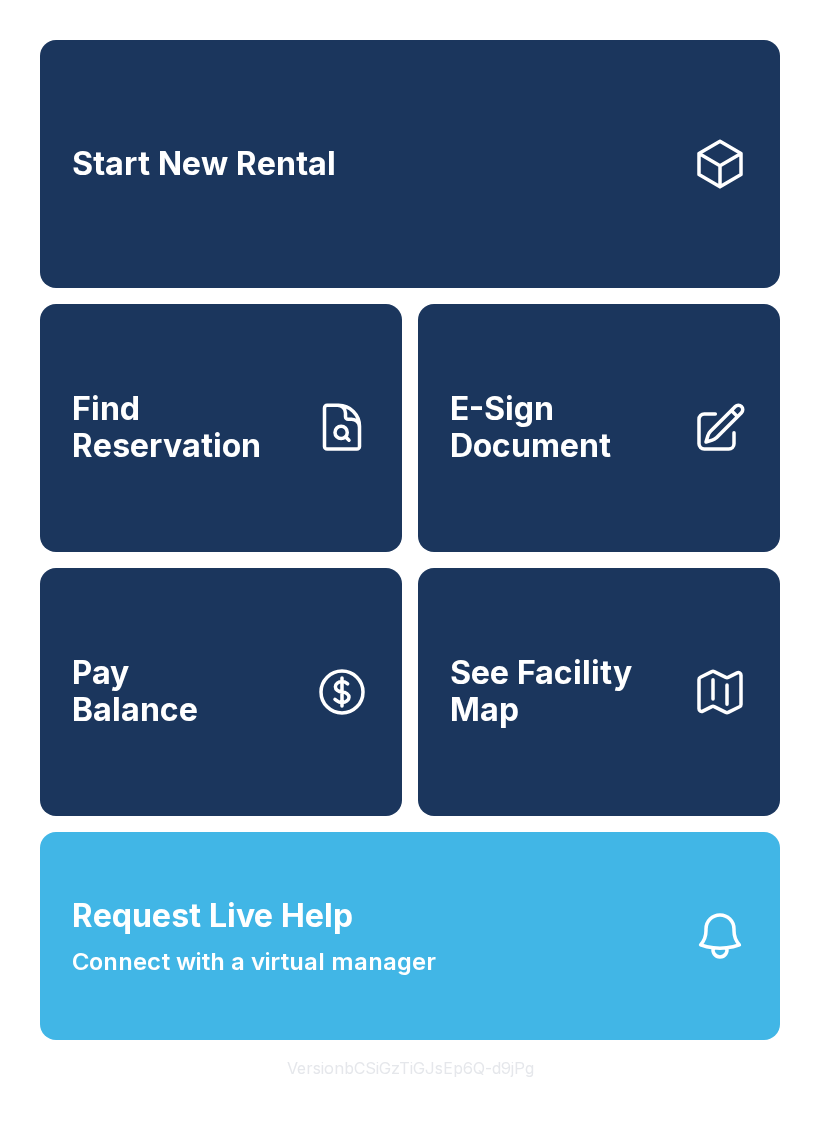 click on "Connect with a virtual manager" at bounding box center [254, 962] 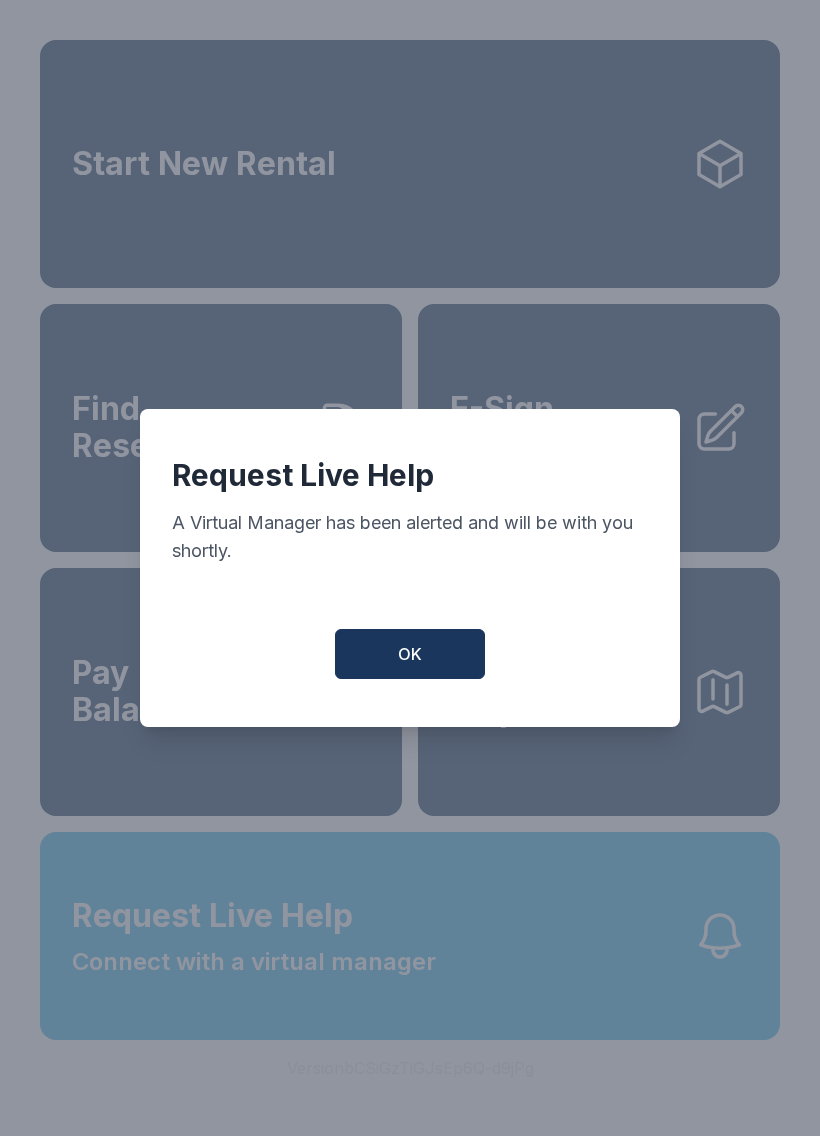 click on "Request Live Help A Virtual Manager has been alerted and will be with you shortly. OK" at bounding box center [410, 568] 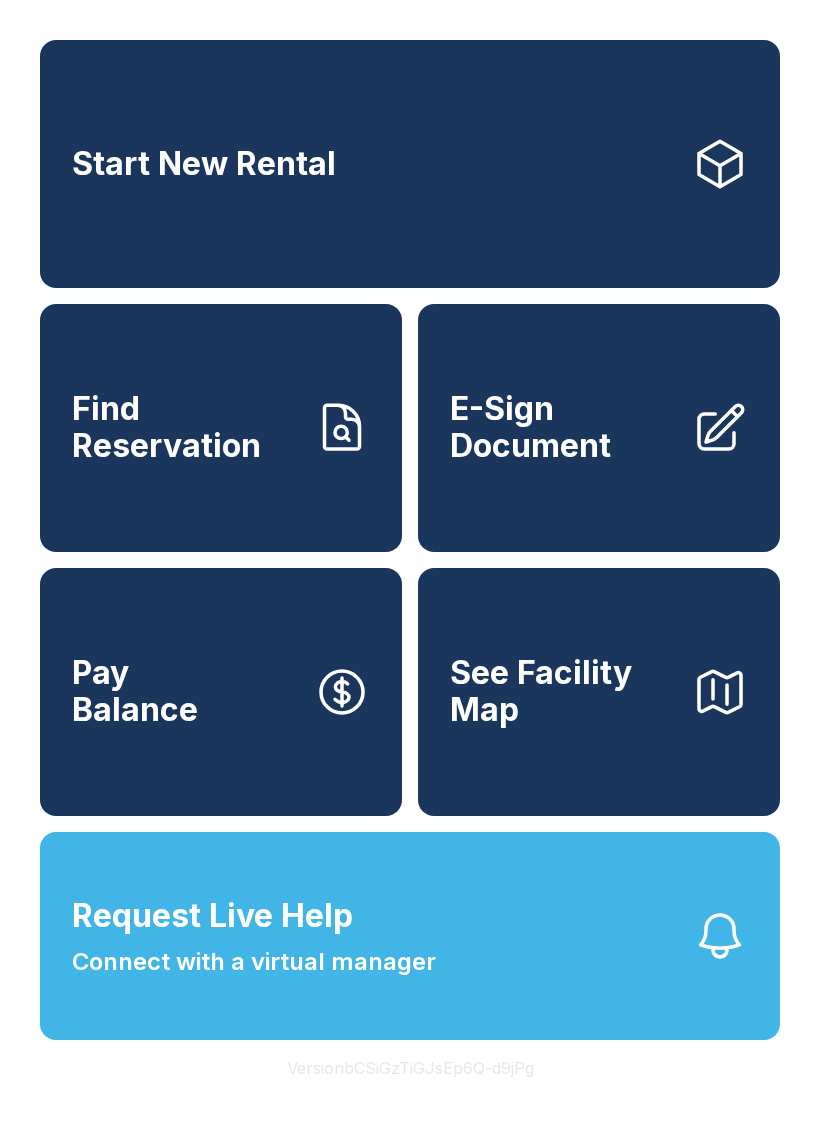 click on "Request Live Help" at bounding box center [212, 916] 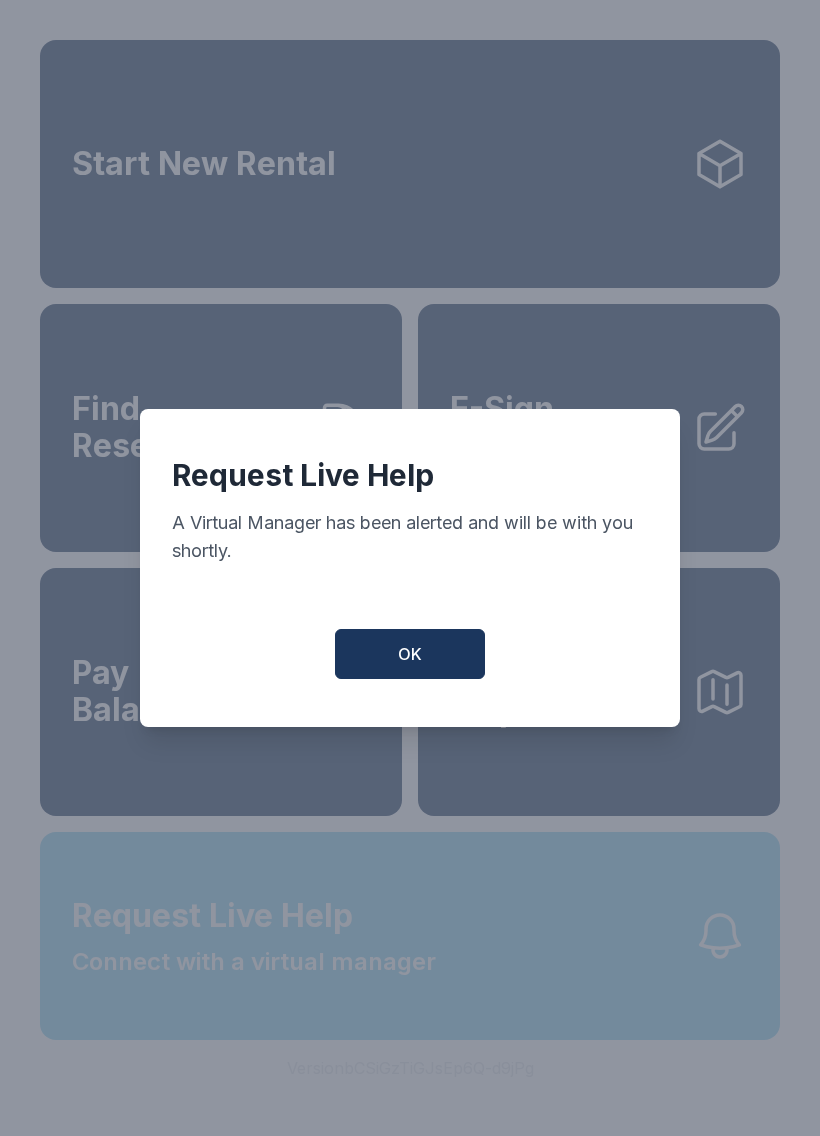 click on "OK" at bounding box center (410, 654) 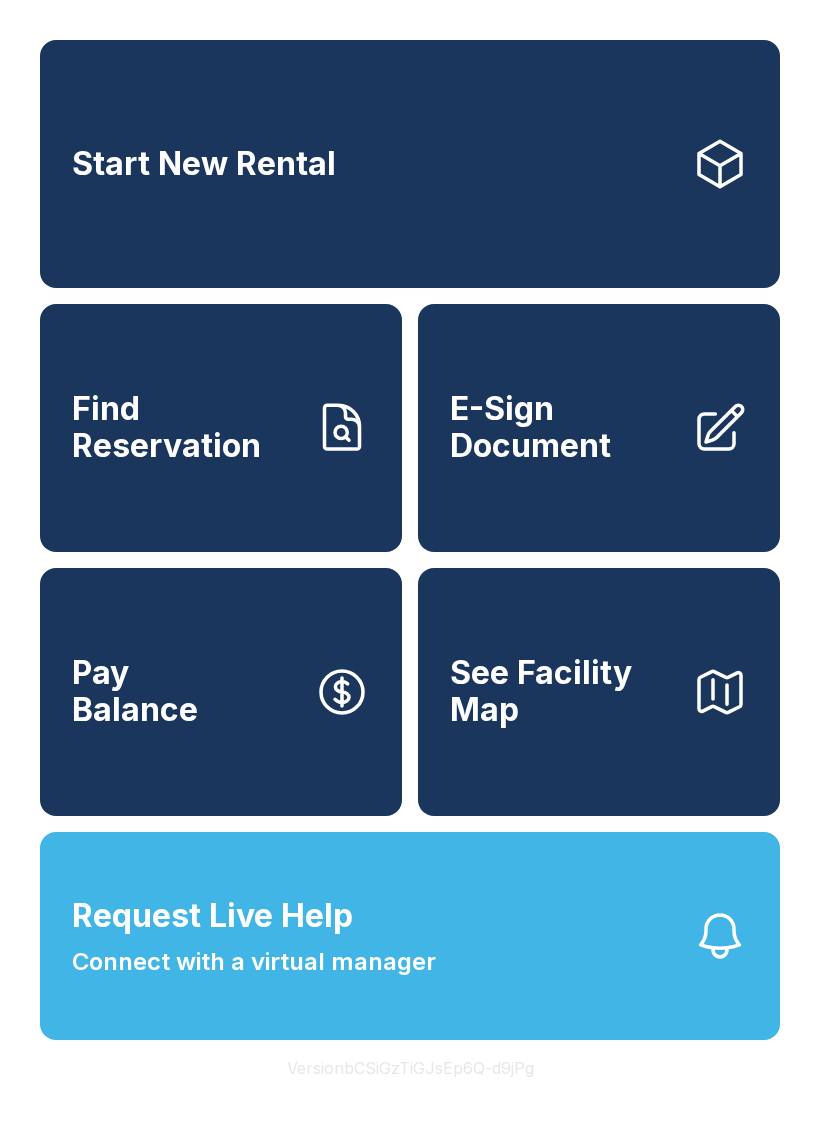 click on "Find Reservation" at bounding box center (185, 427) 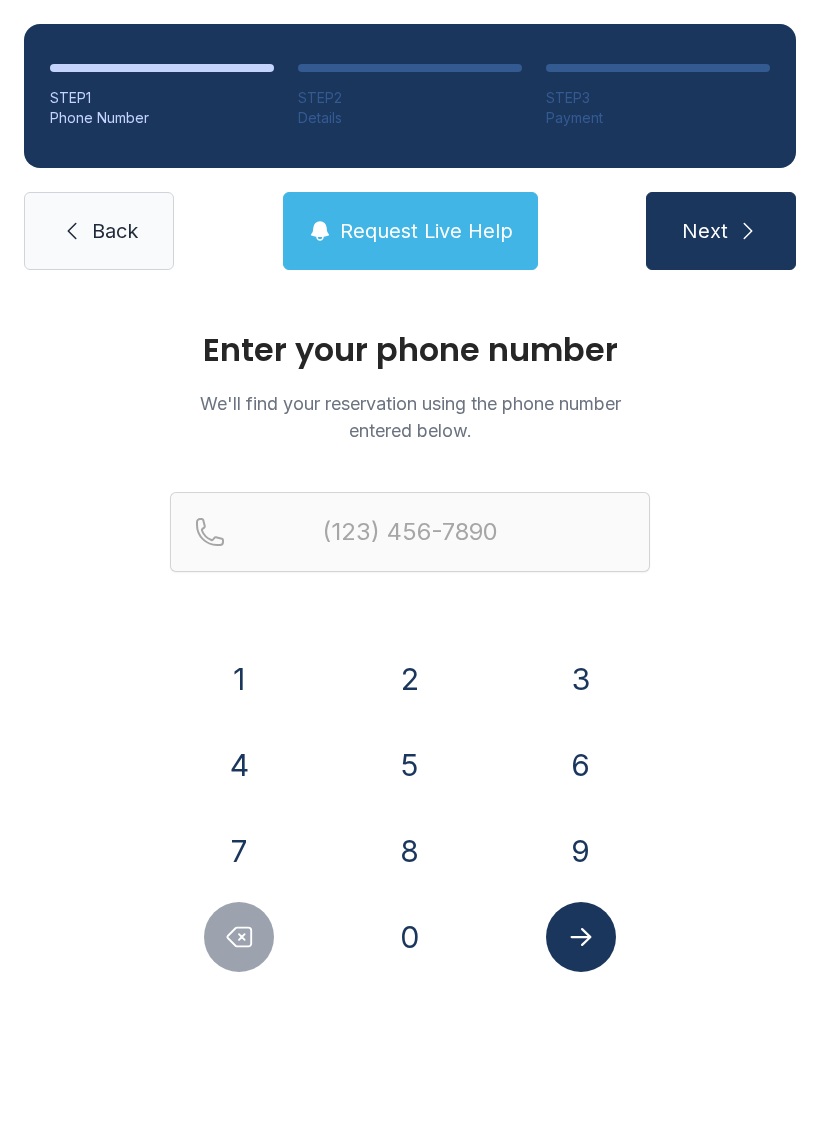 click on "9" at bounding box center (239, 679) 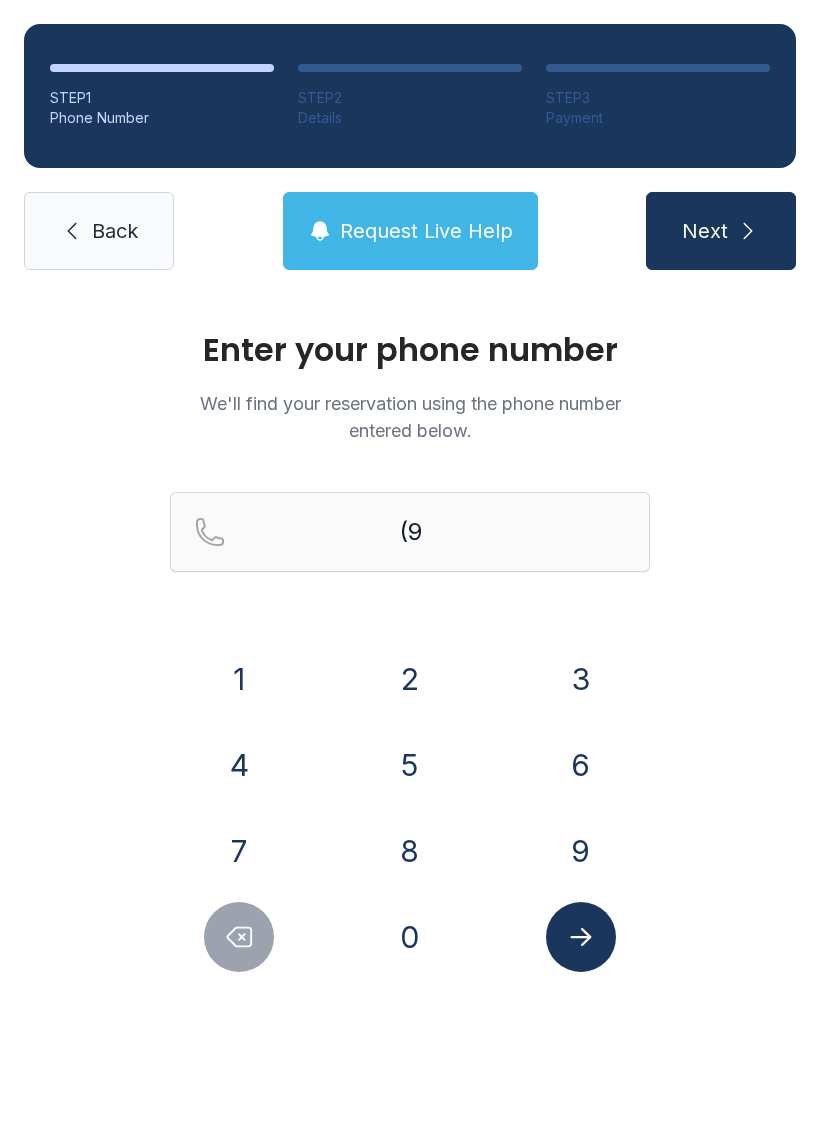 click on "1" at bounding box center (239, 679) 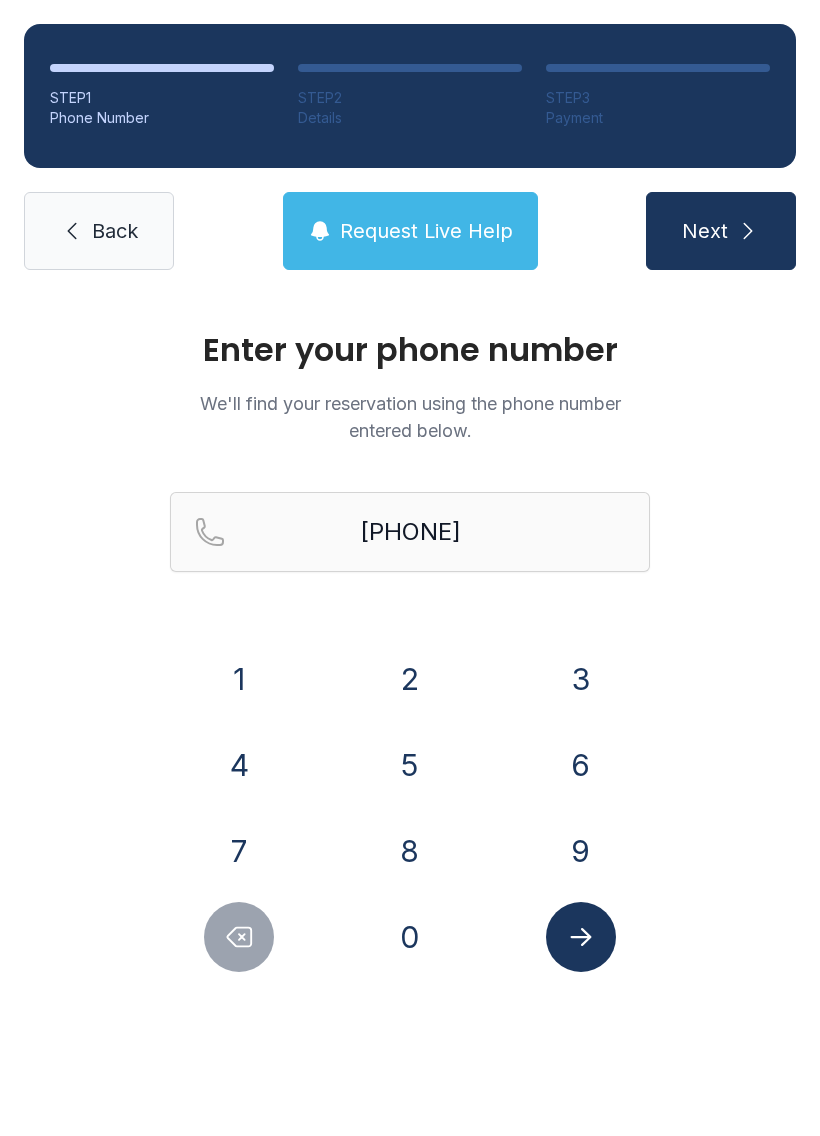 click on "7" at bounding box center (239, 679) 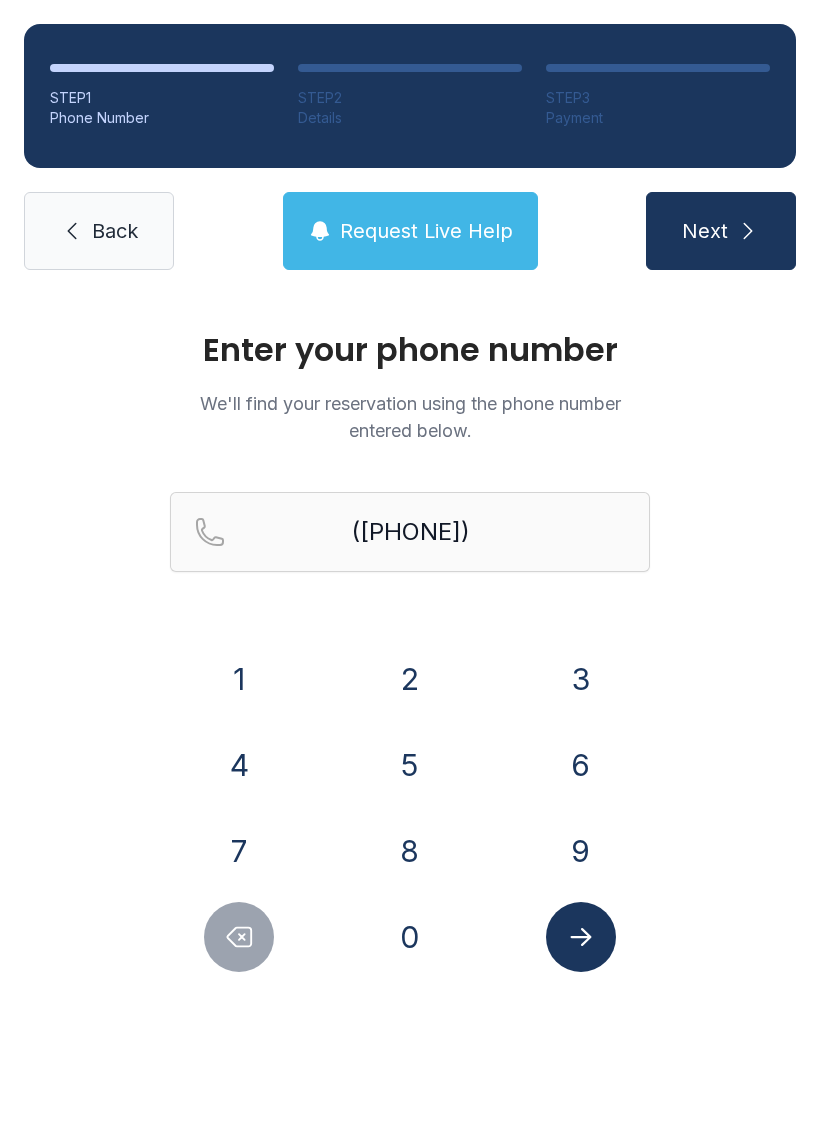 click on "4" at bounding box center (239, 679) 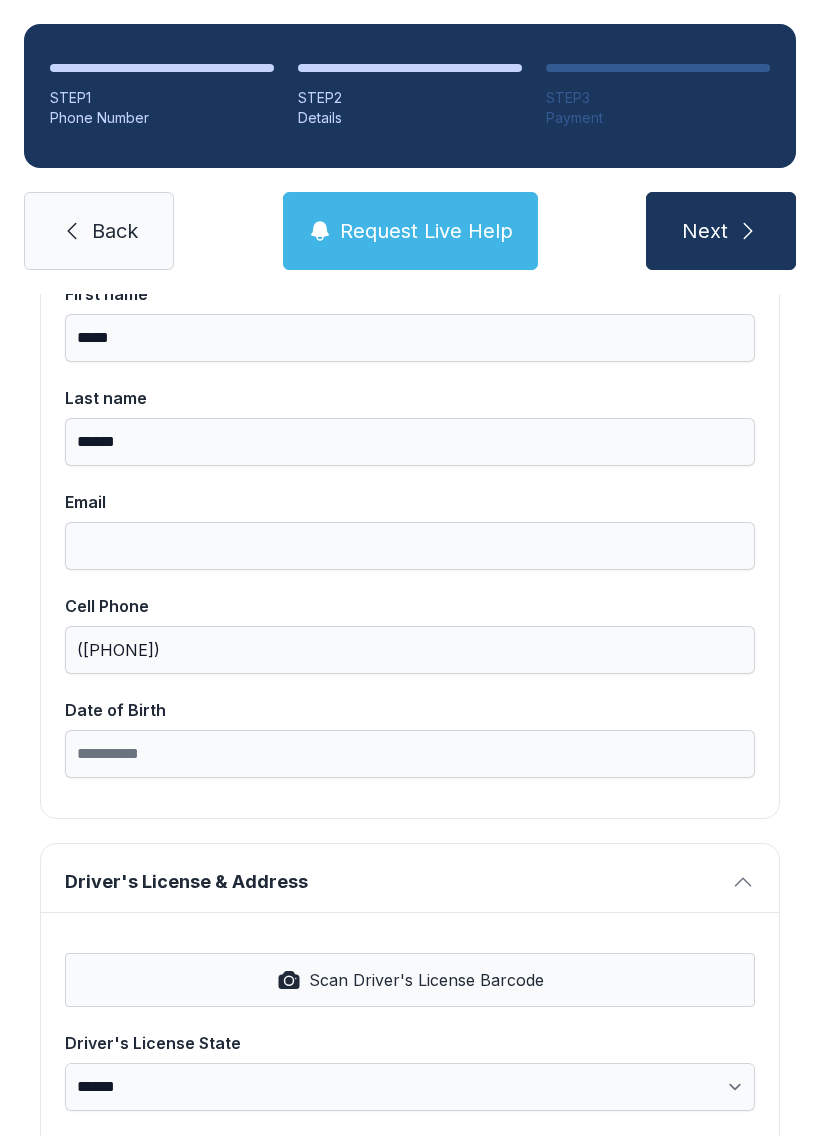 scroll, scrollTop: 237, scrollLeft: 0, axis: vertical 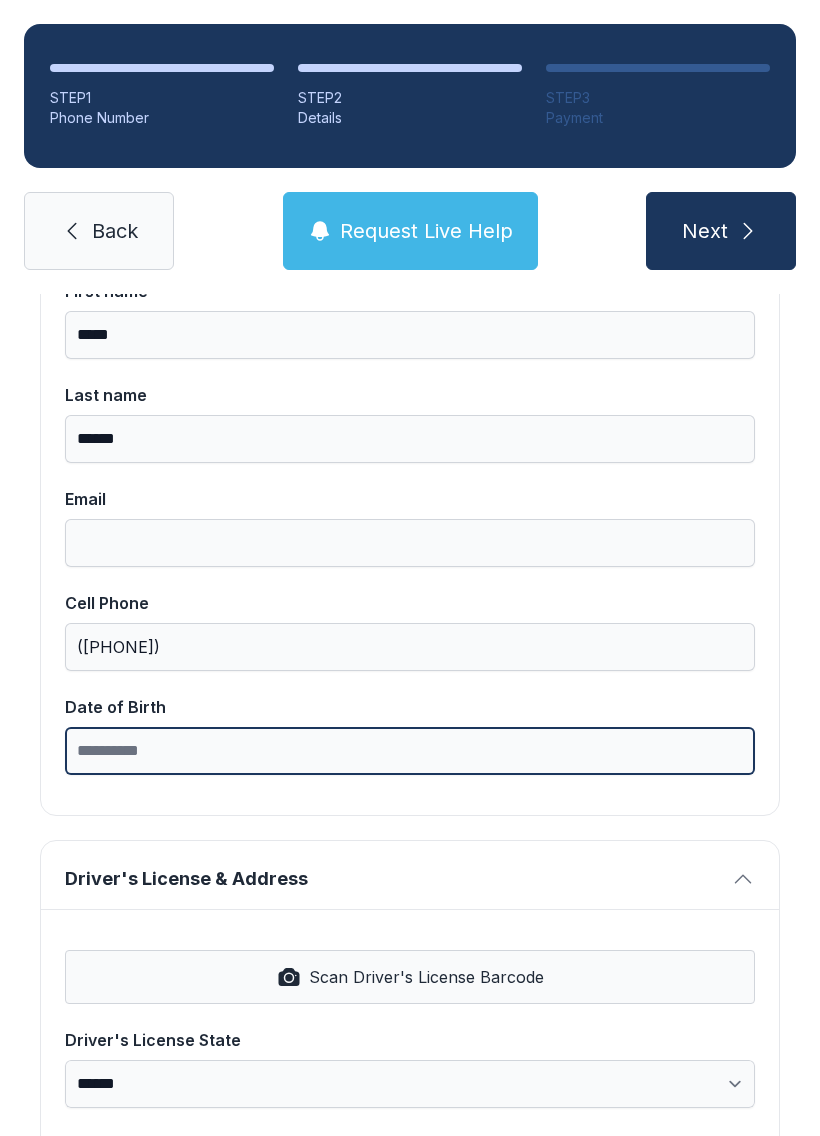 click on "Date of Birth" at bounding box center (410, 751) 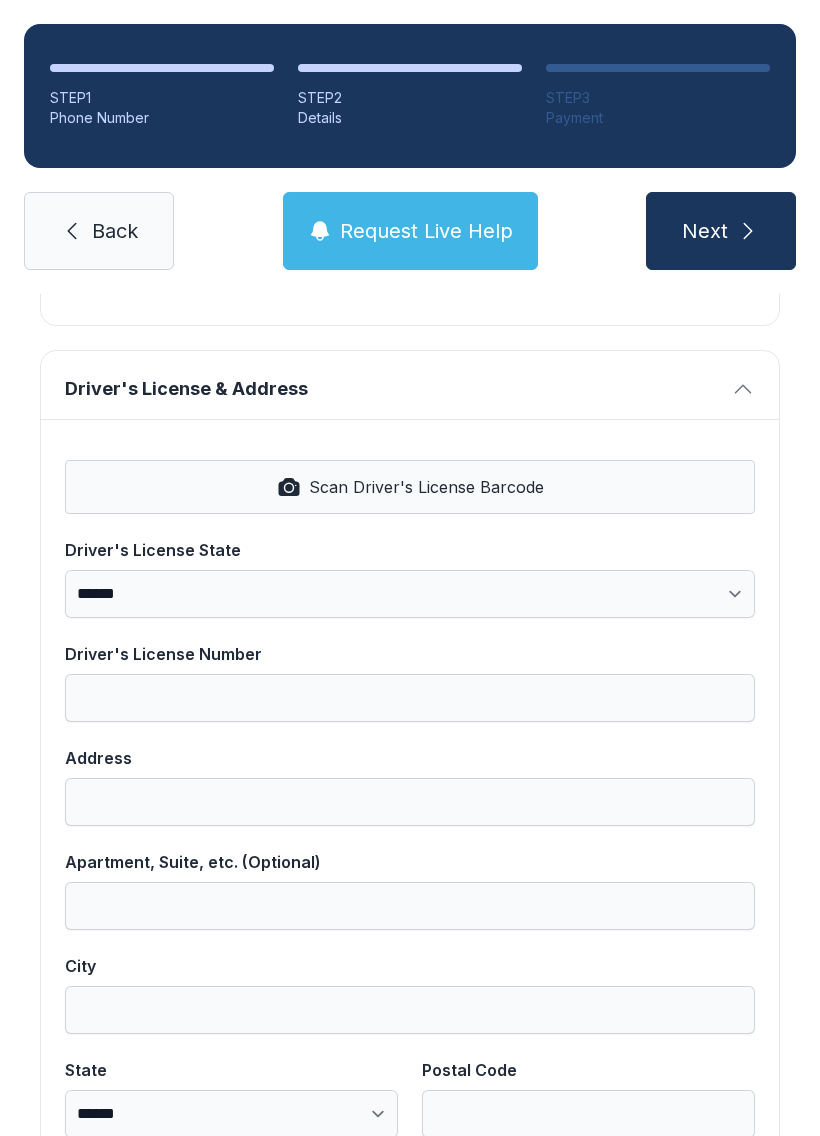 scroll, scrollTop: 728, scrollLeft: 0, axis: vertical 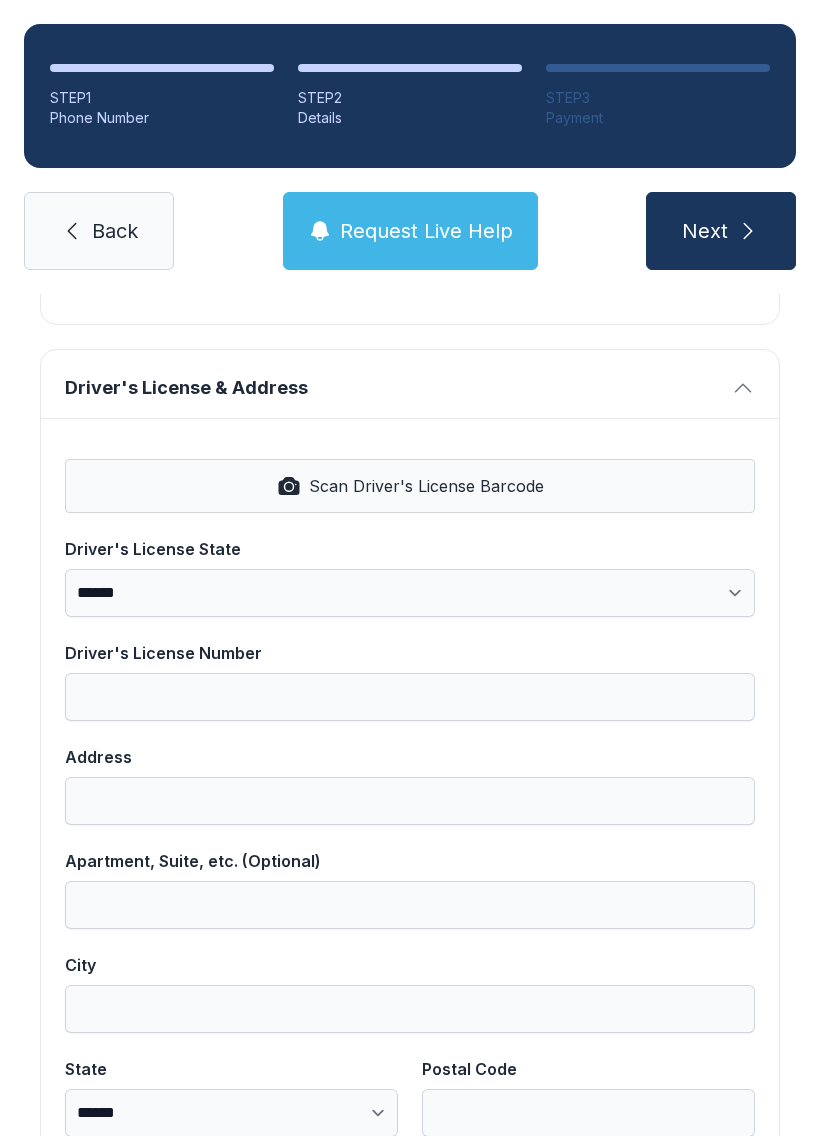type on "**********" 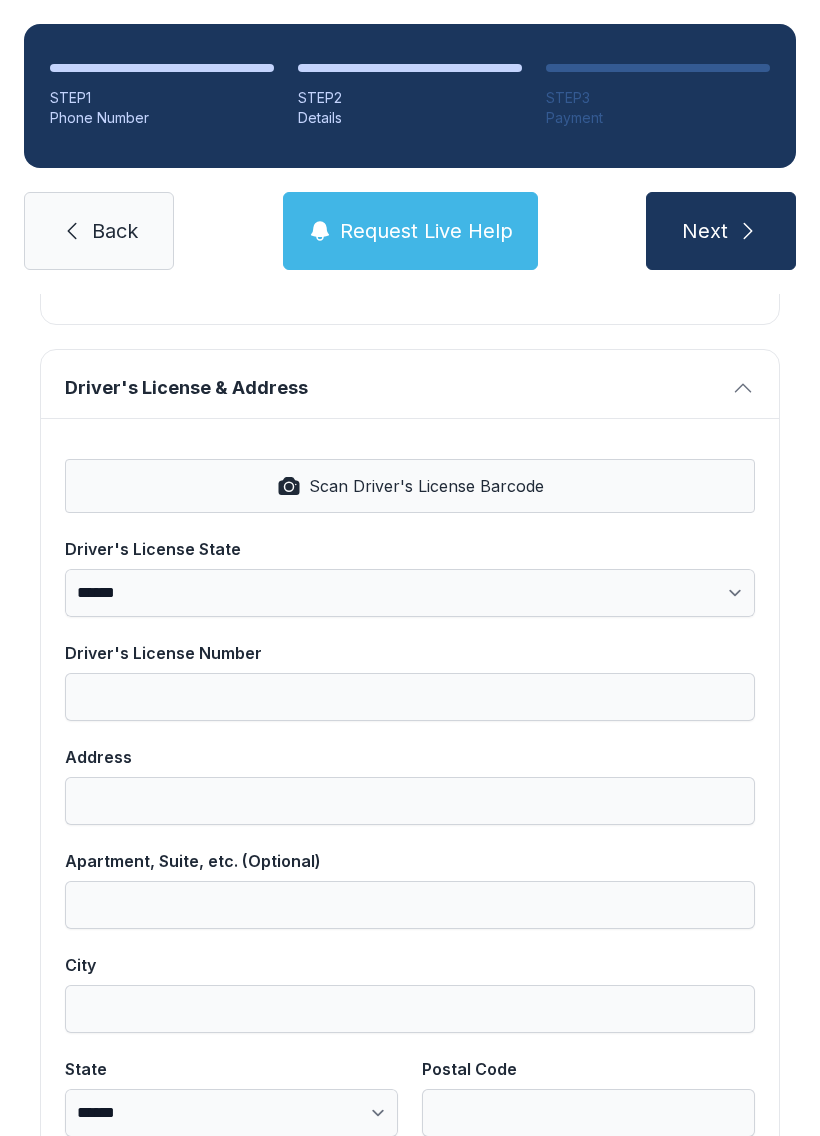 click on "Scan Driver's License Barcode" at bounding box center [426, 486] 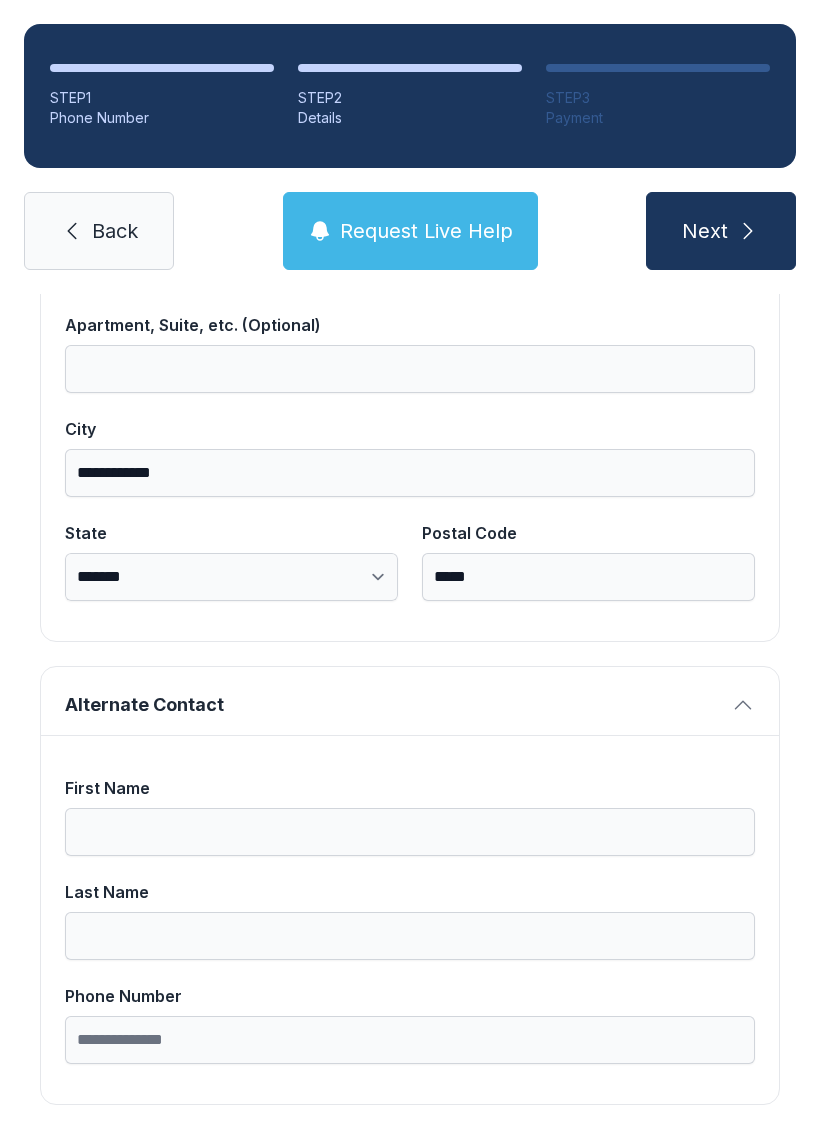 scroll, scrollTop: 1265, scrollLeft: 0, axis: vertical 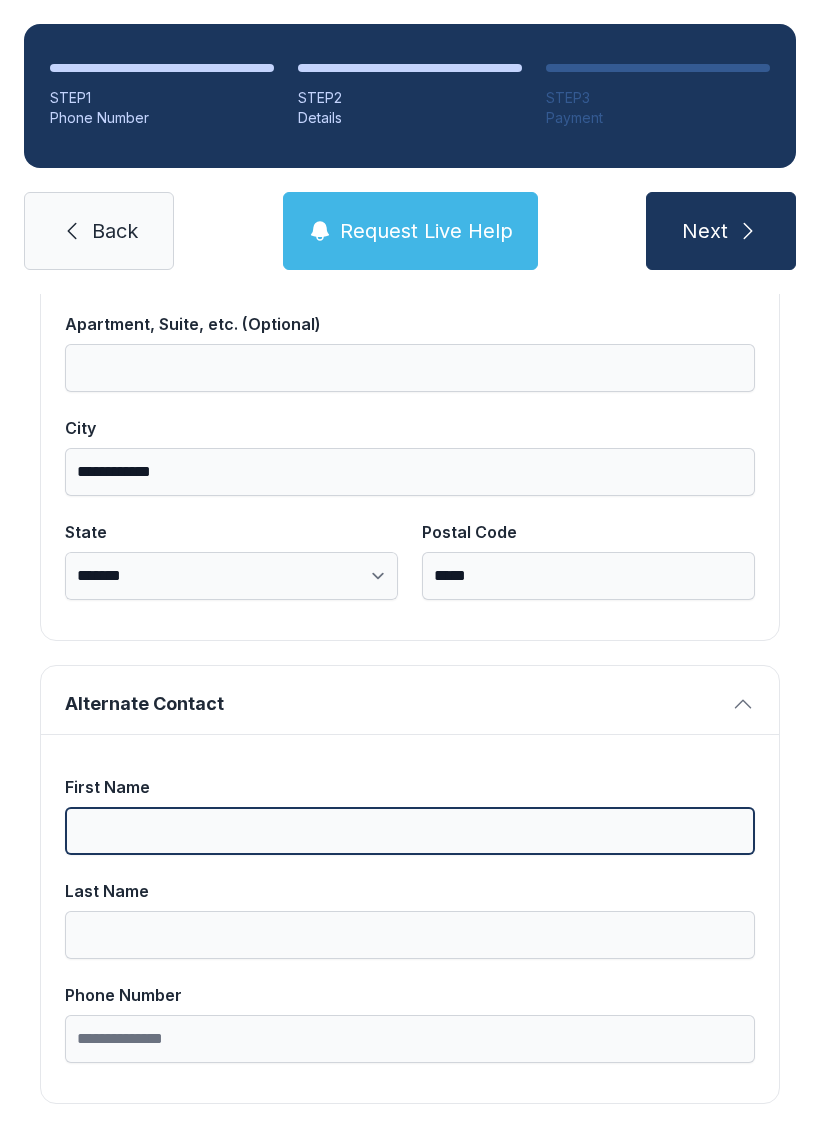 click on "First Name" at bounding box center [410, 831] 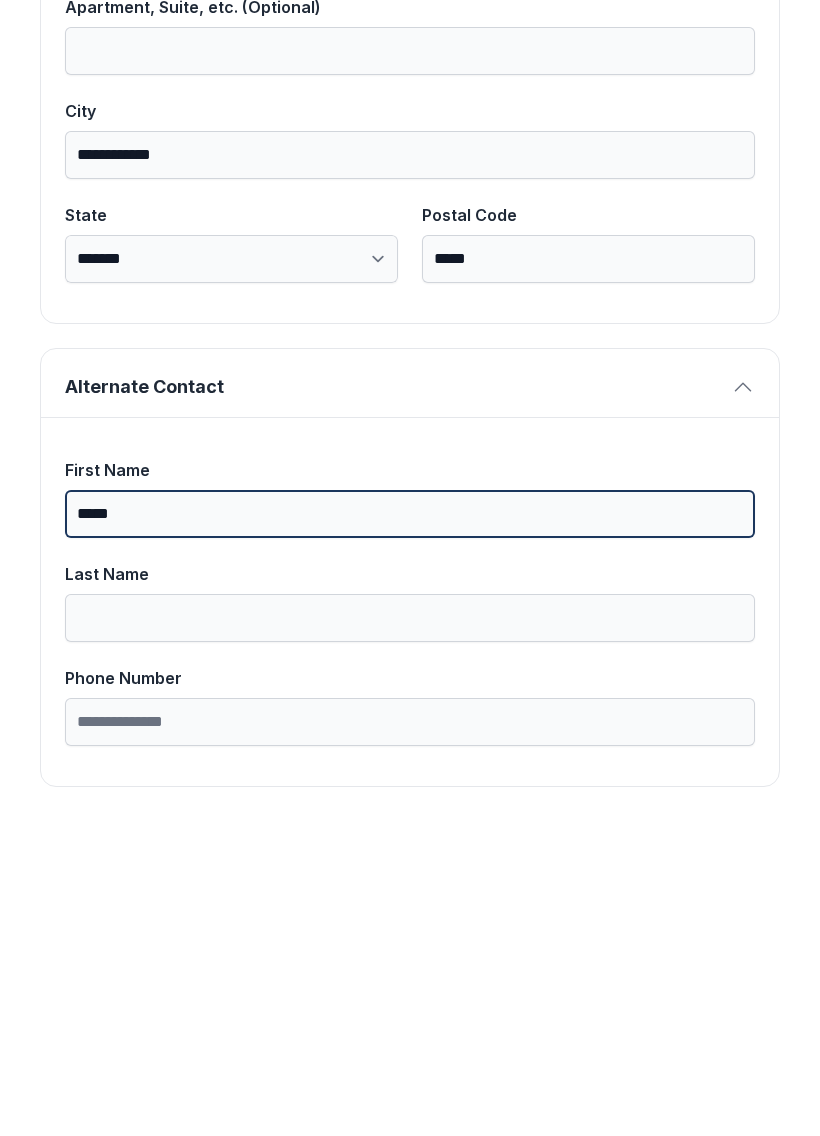 type on "*****" 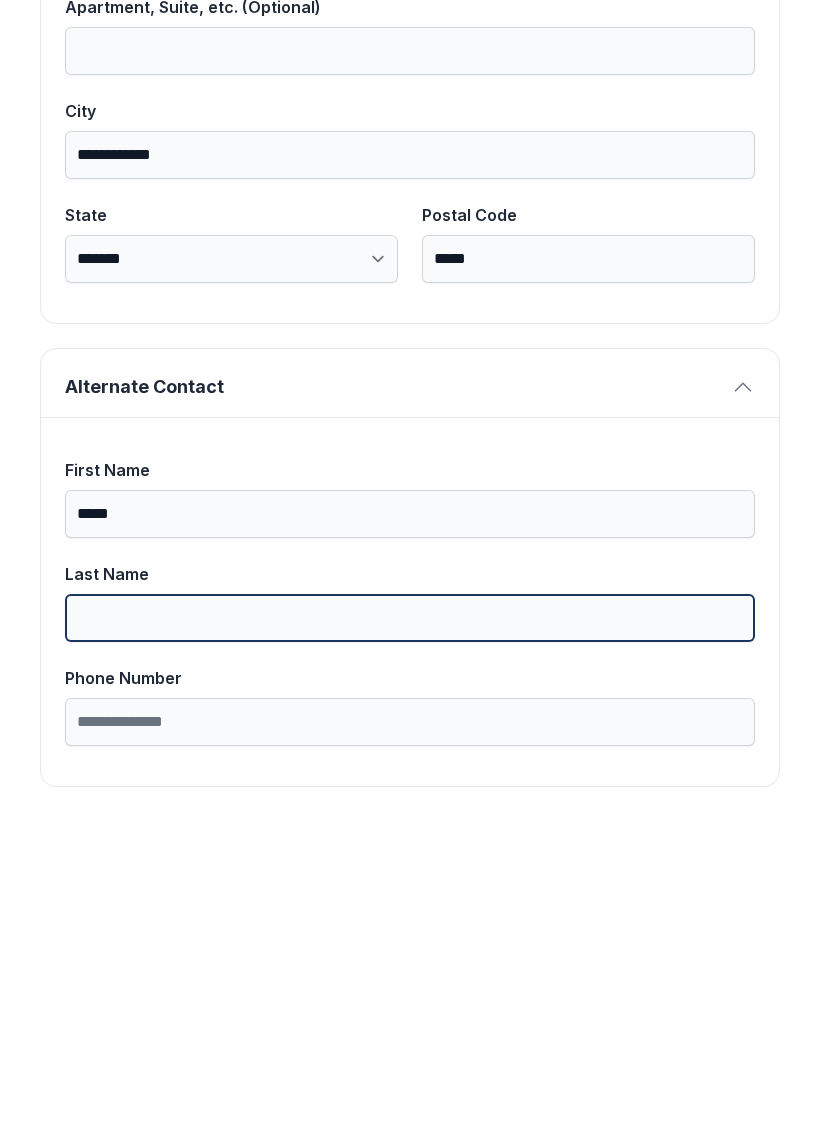 click on "Last Name" at bounding box center (410, 935) 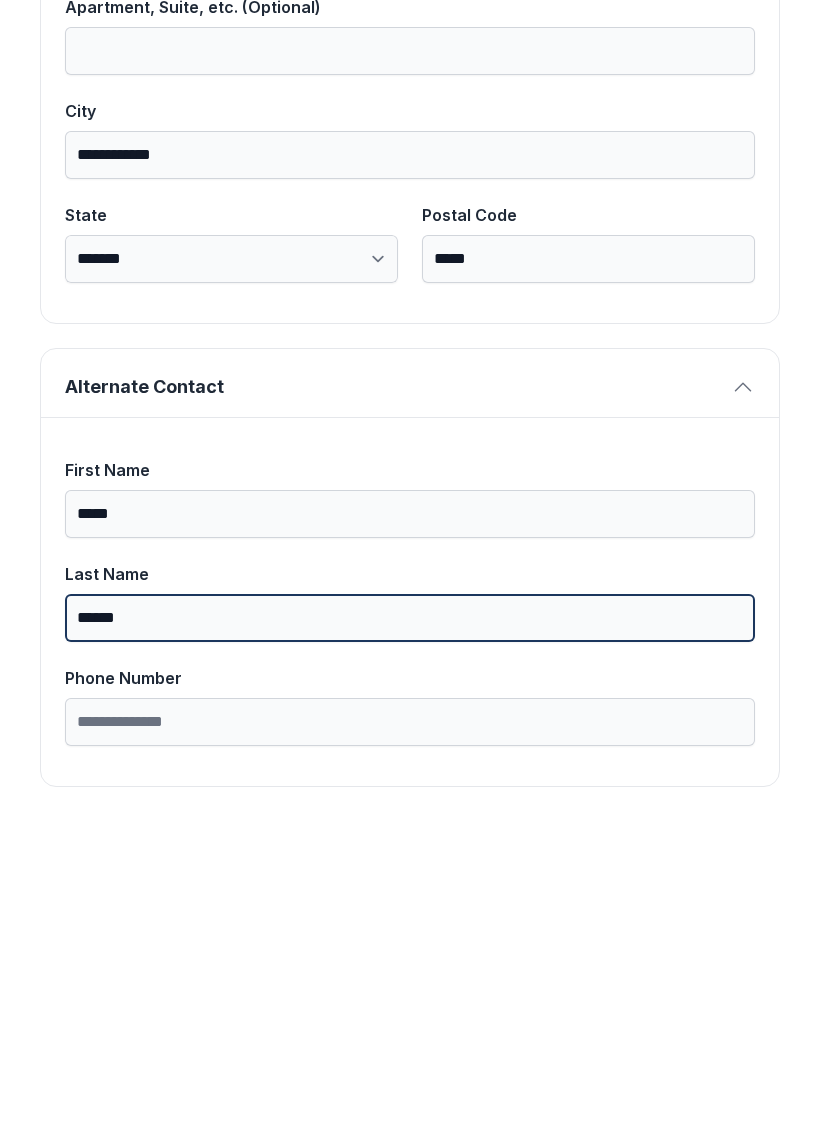 type on "******" 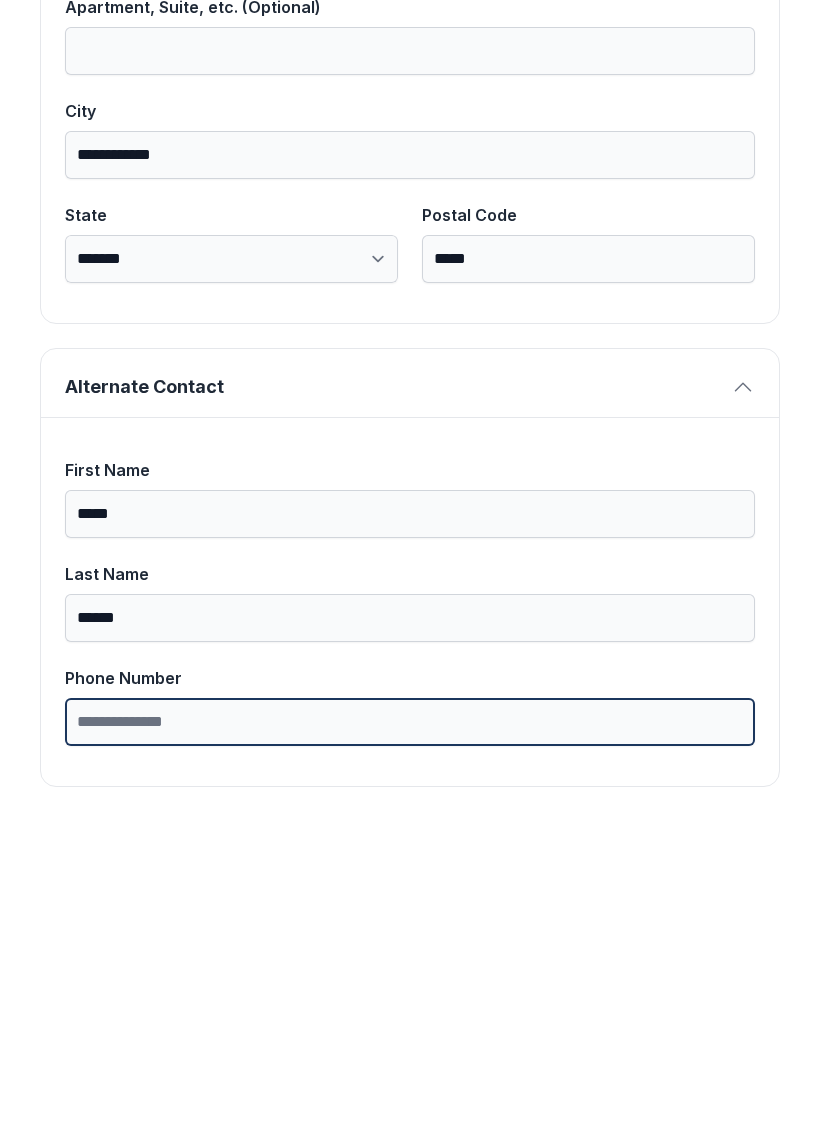 click on "Phone Number" at bounding box center [410, 1039] 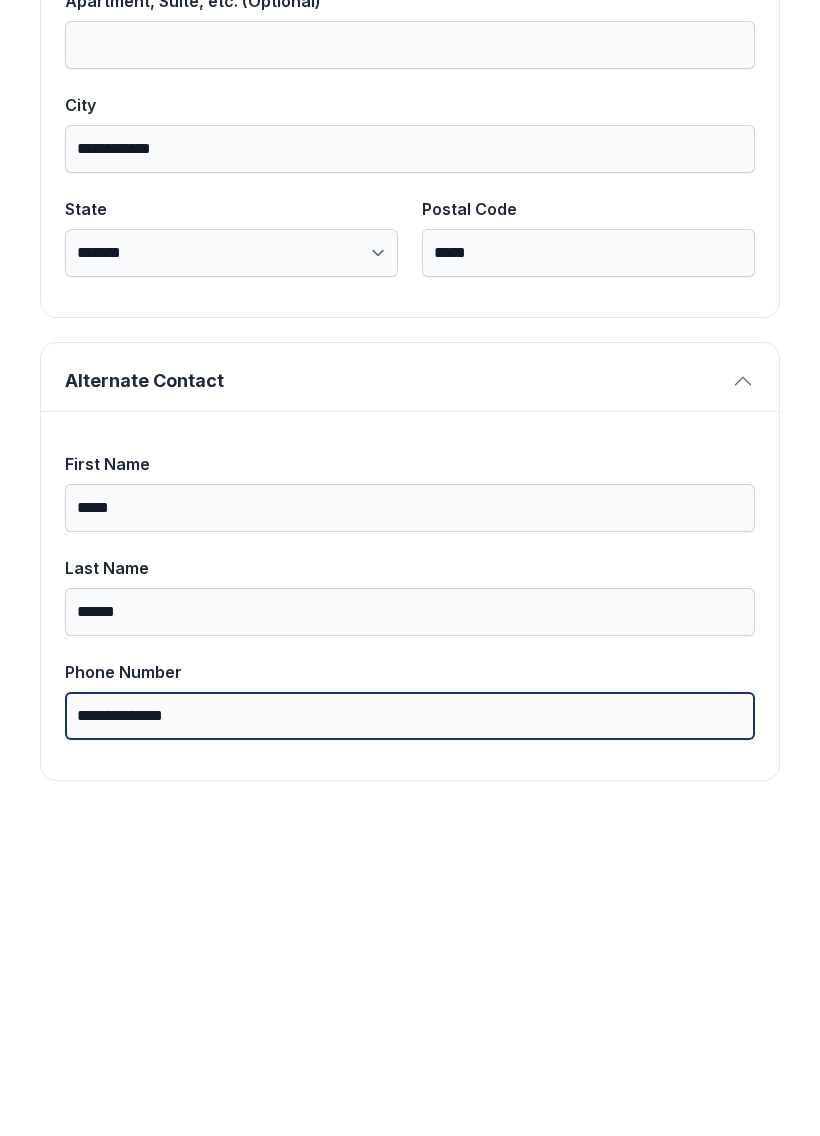 scroll, scrollTop: 1269, scrollLeft: 0, axis: vertical 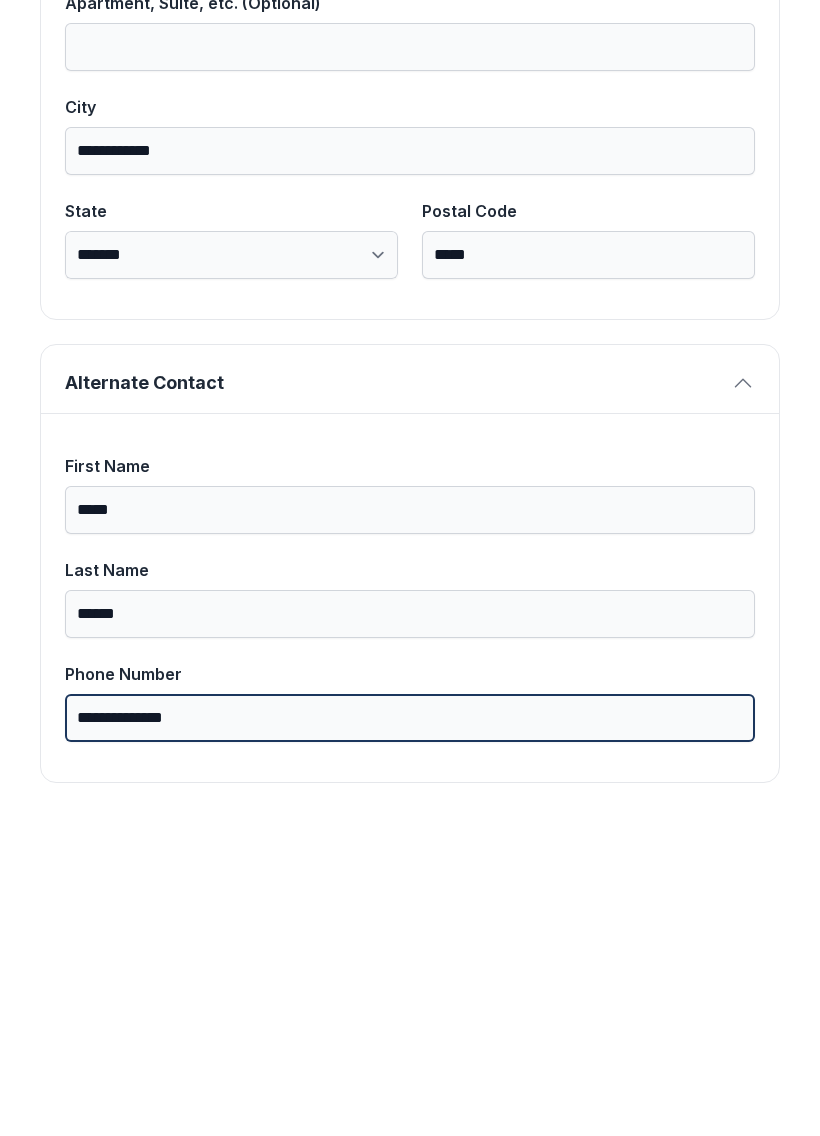 type on "**********" 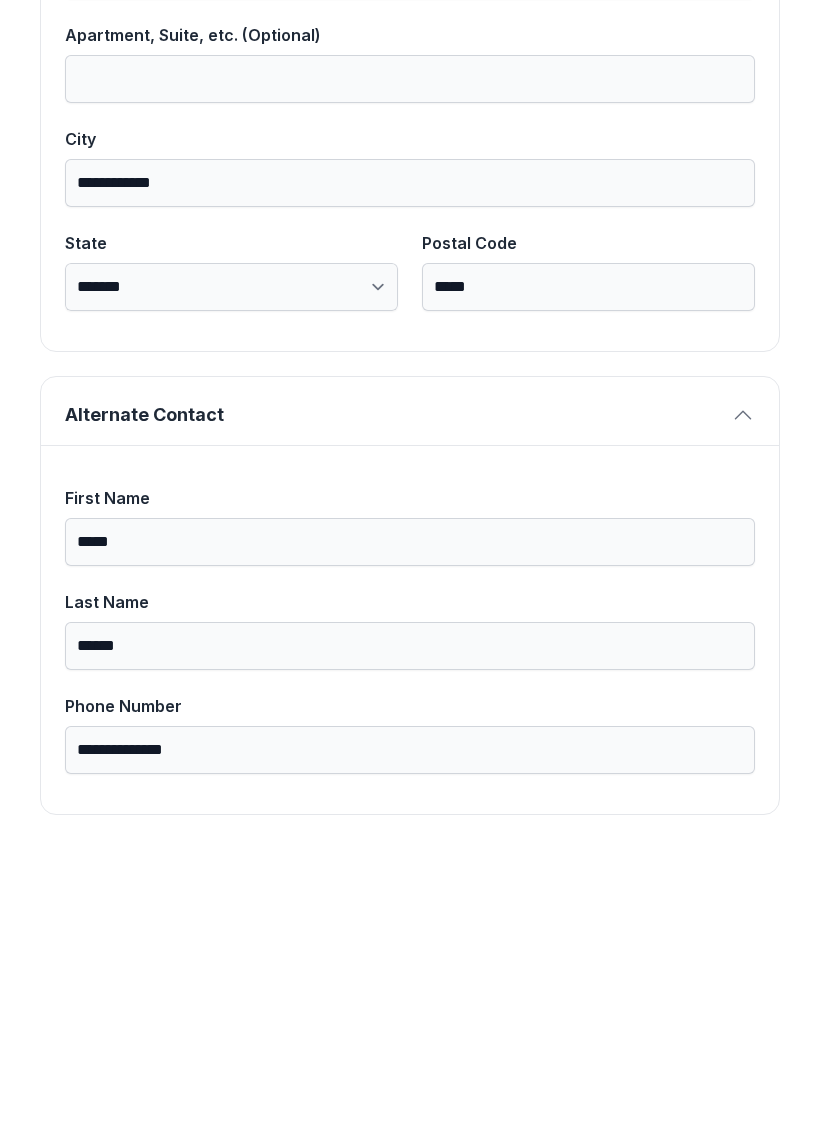 scroll, scrollTop: 0, scrollLeft: 0, axis: both 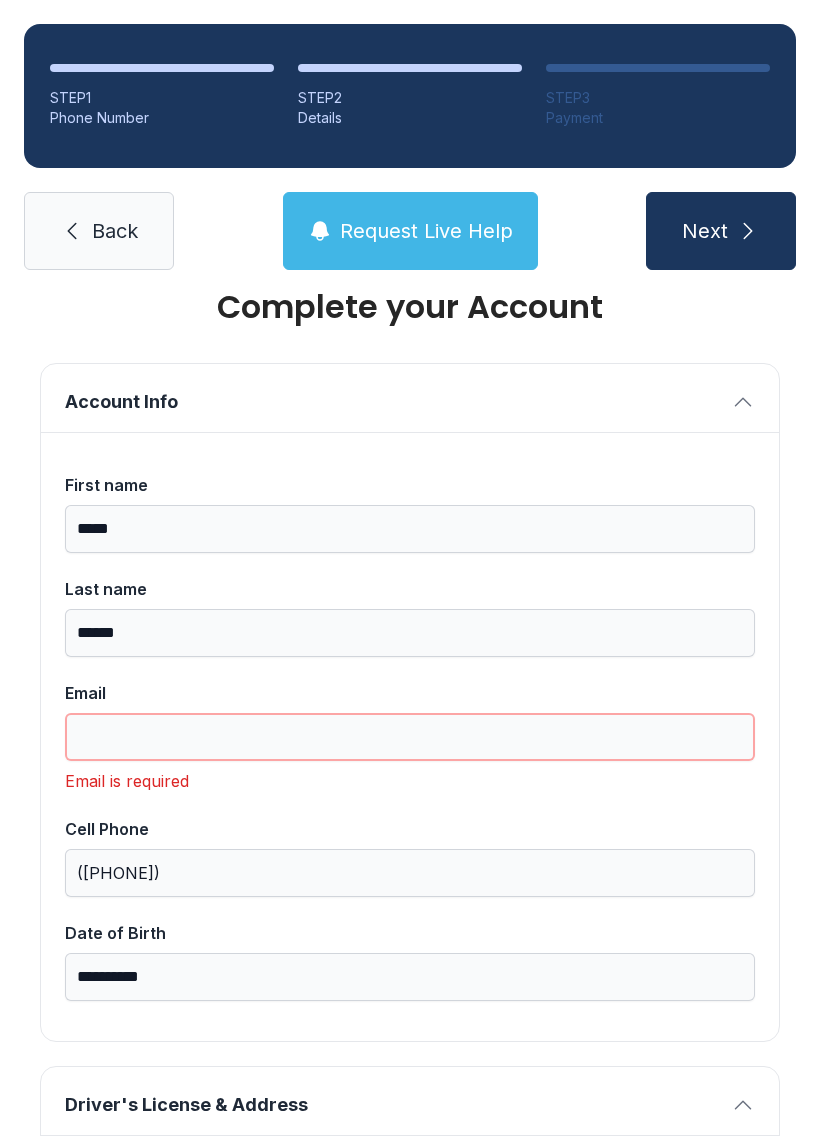 click on "Email" at bounding box center (410, 737) 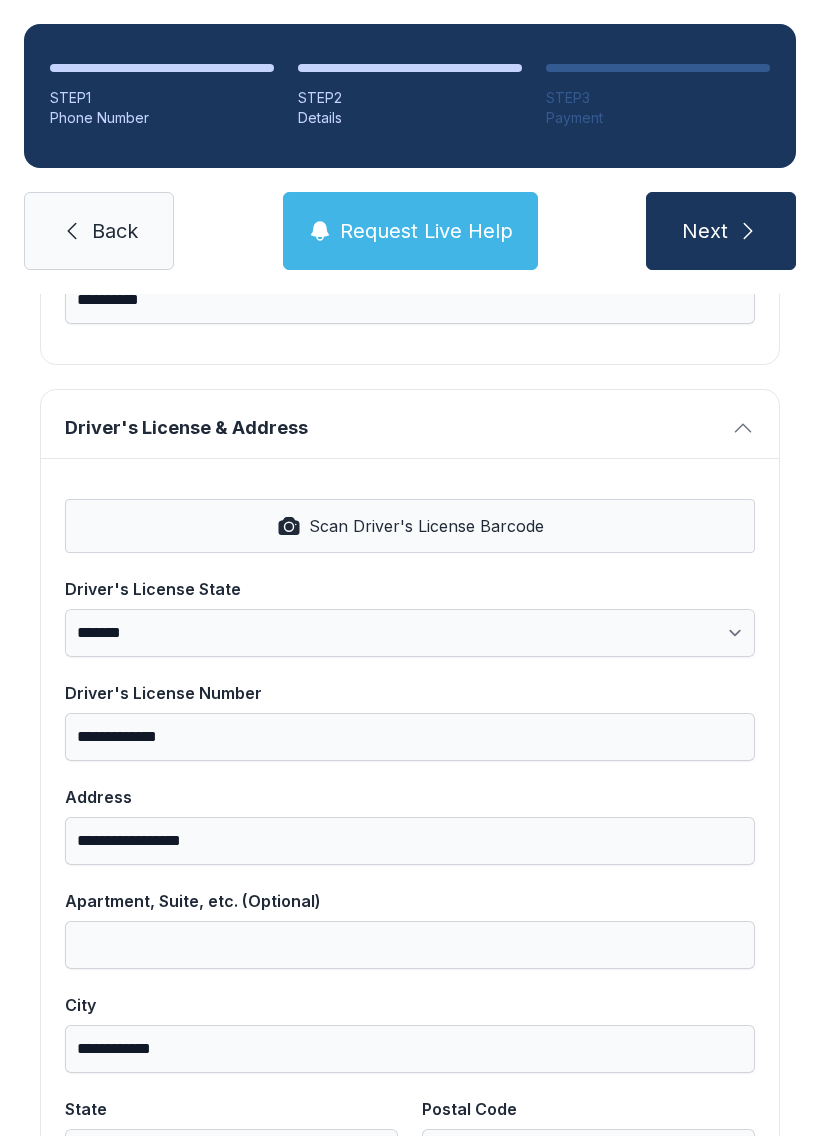 scroll, scrollTop: 685, scrollLeft: 0, axis: vertical 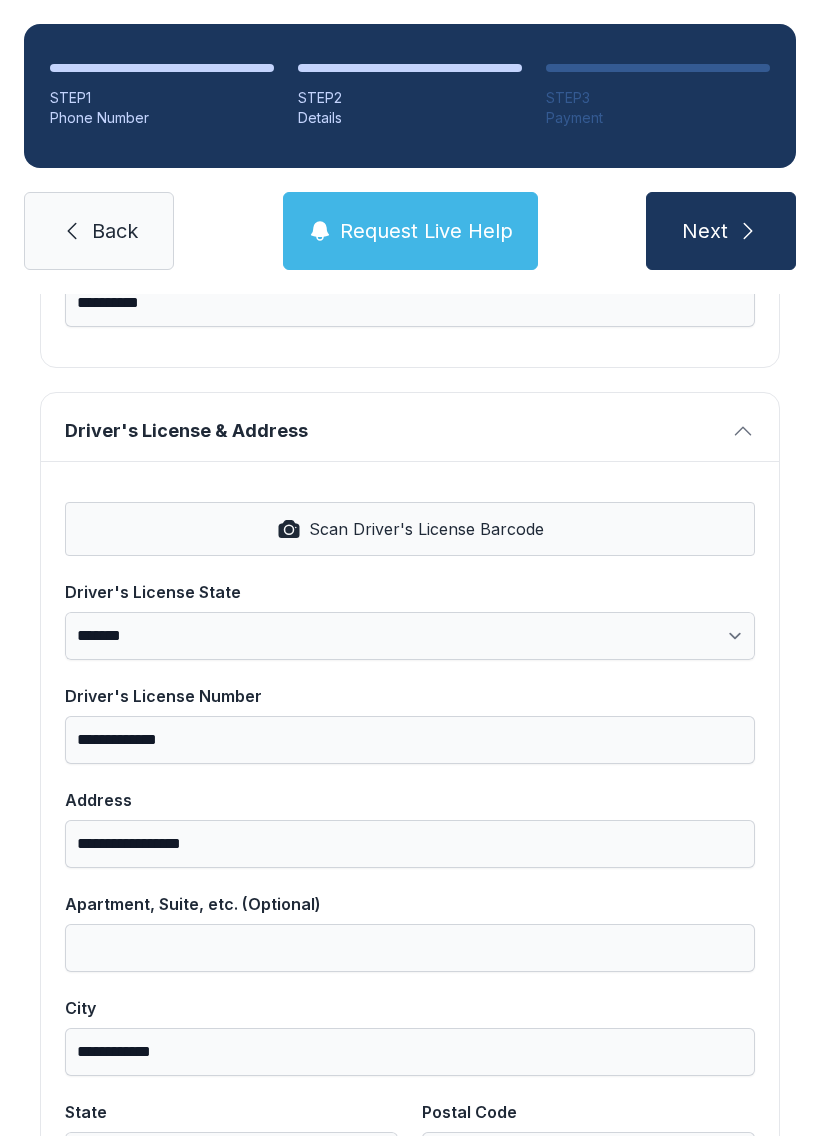 type on "**********" 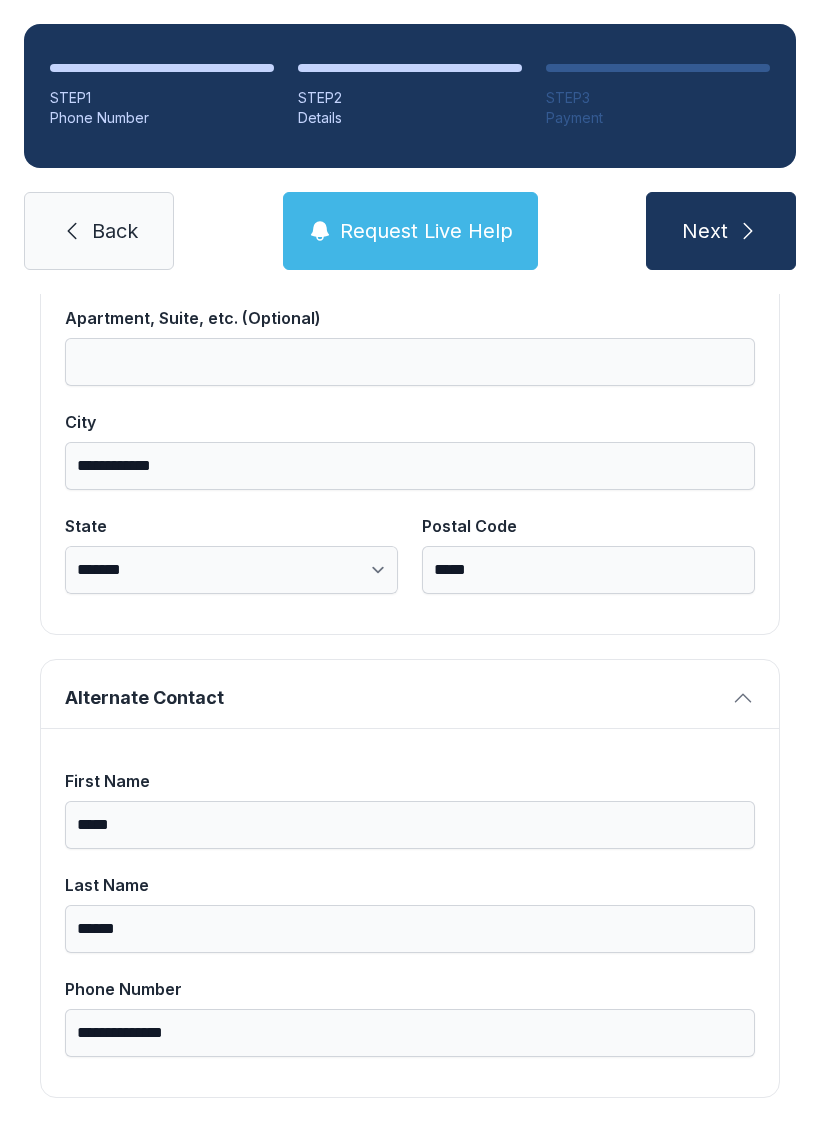 scroll, scrollTop: 1269, scrollLeft: 0, axis: vertical 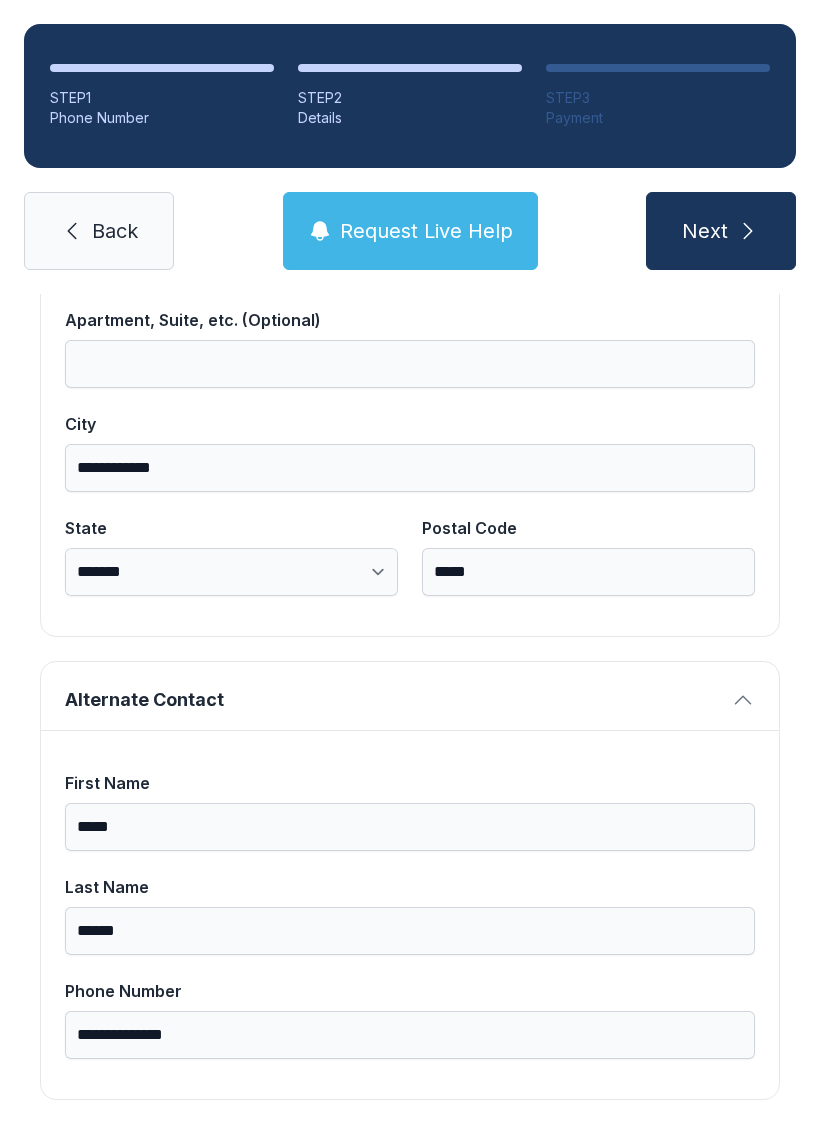 click on "Next" at bounding box center [705, 231] 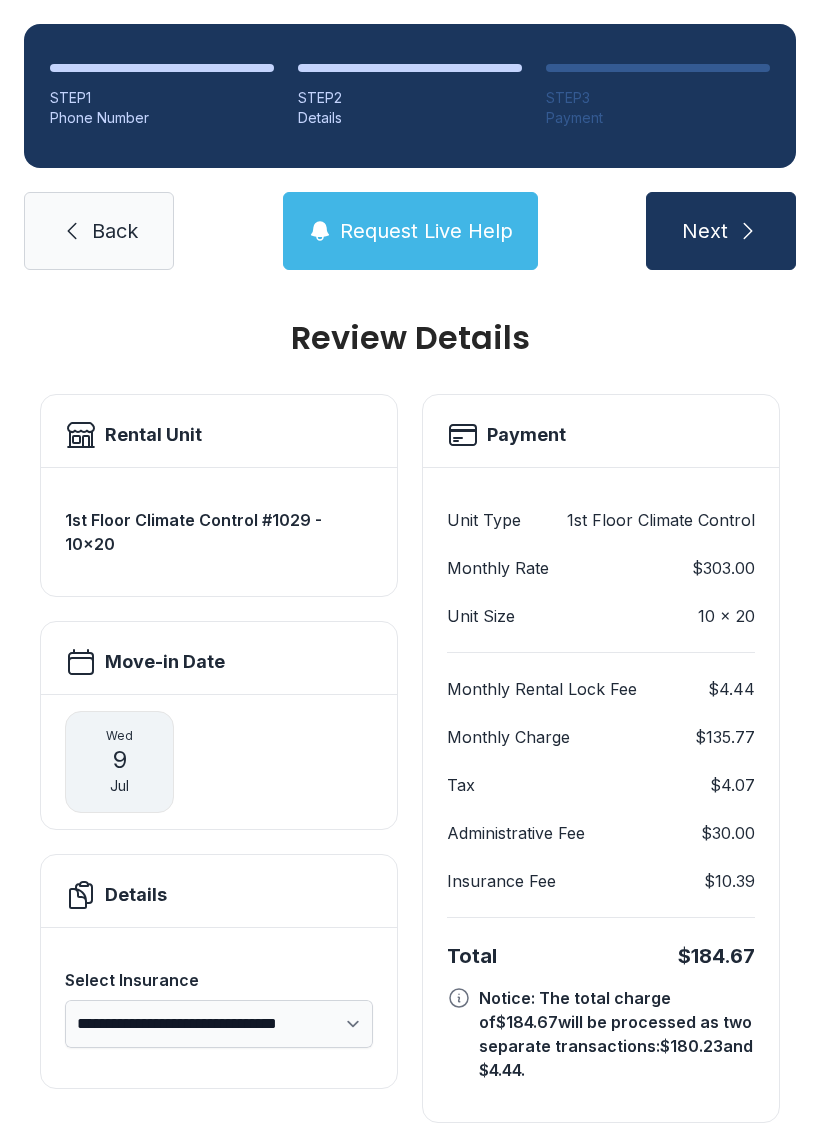 scroll, scrollTop: 11, scrollLeft: 0, axis: vertical 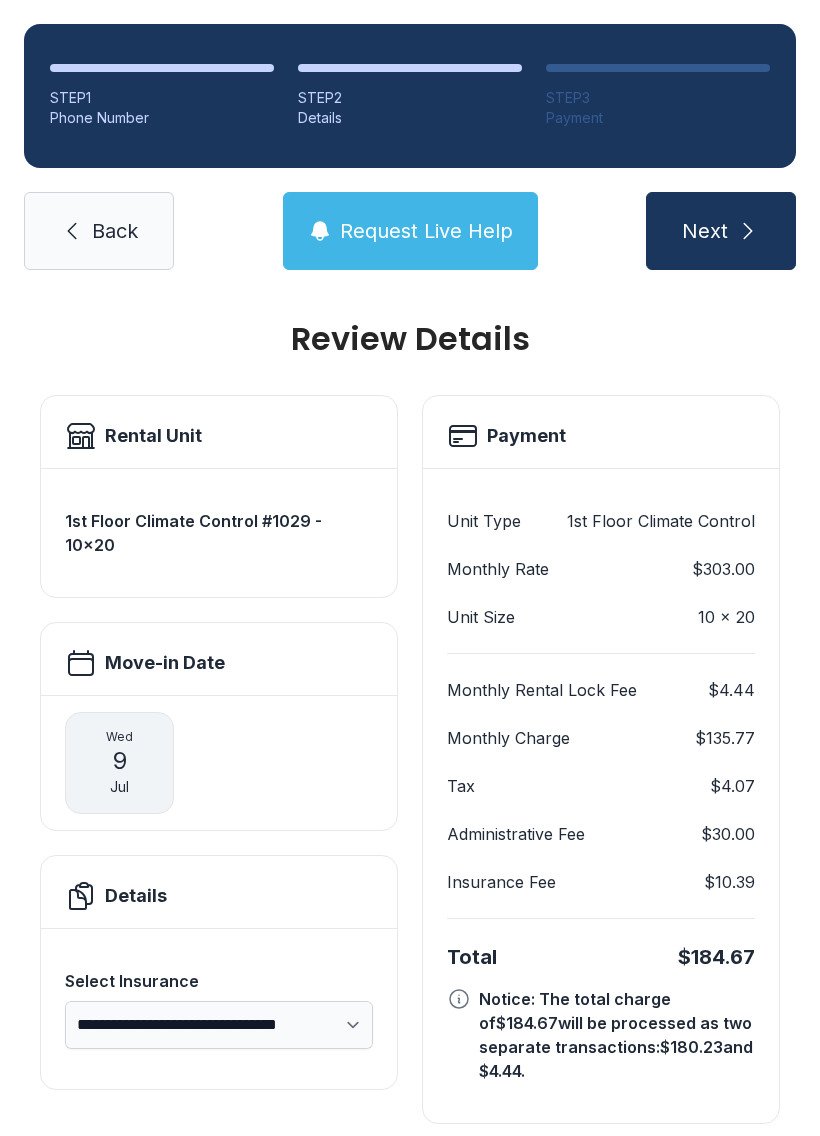 click on "Next" at bounding box center (721, 231) 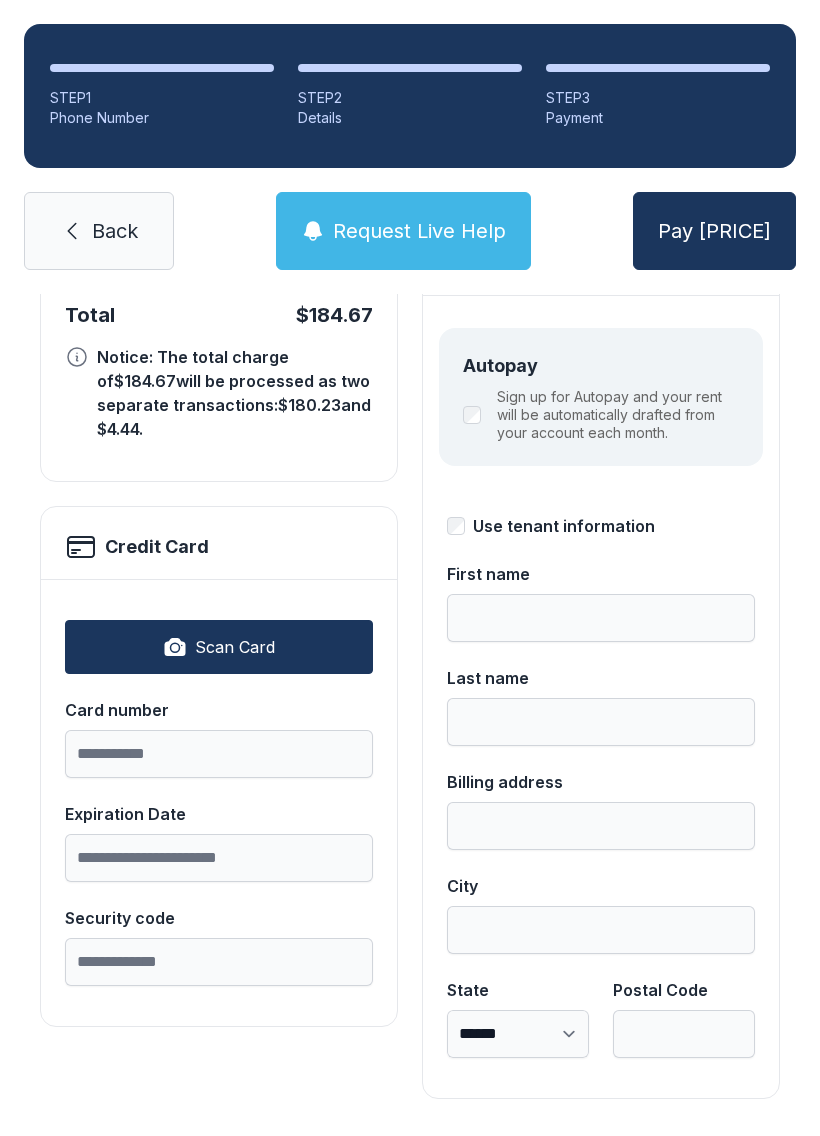 scroll, scrollTop: 218, scrollLeft: 0, axis: vertical 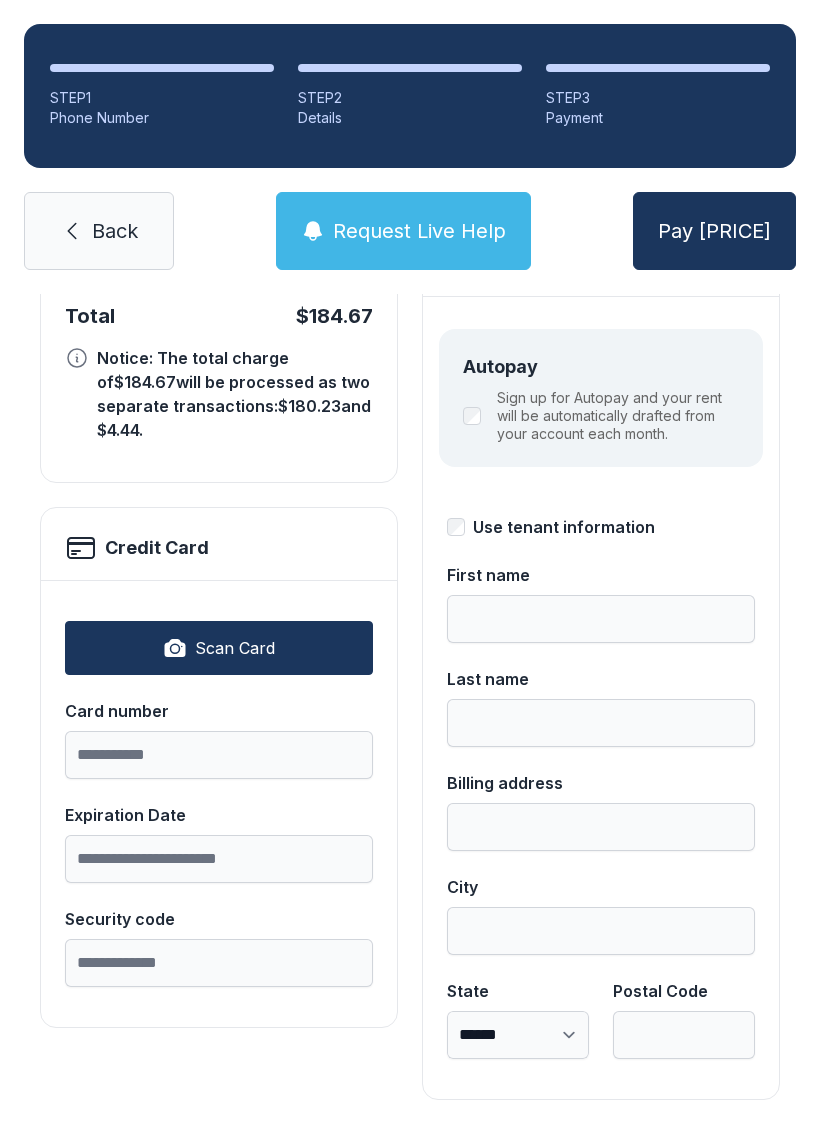 click on "Pay [PRICE]" at bounding box center (714, 231) 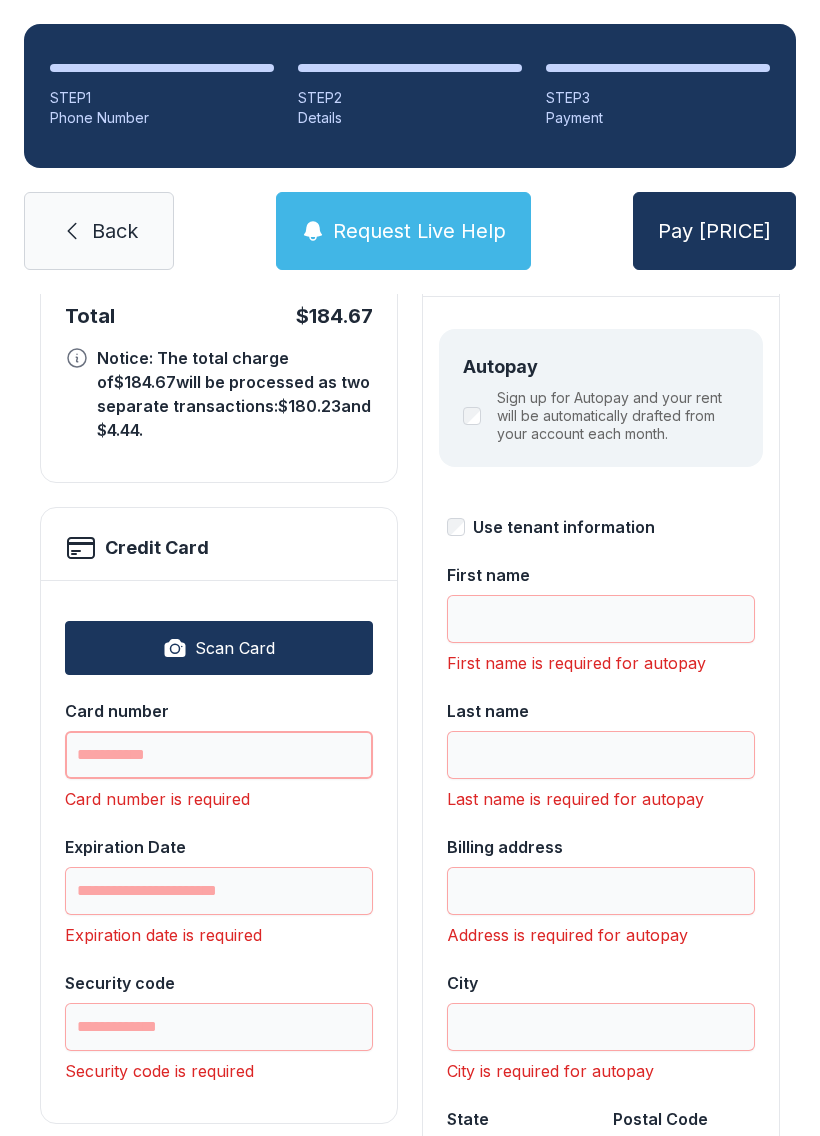 click on "Card number" at bounding box center [219, 755] 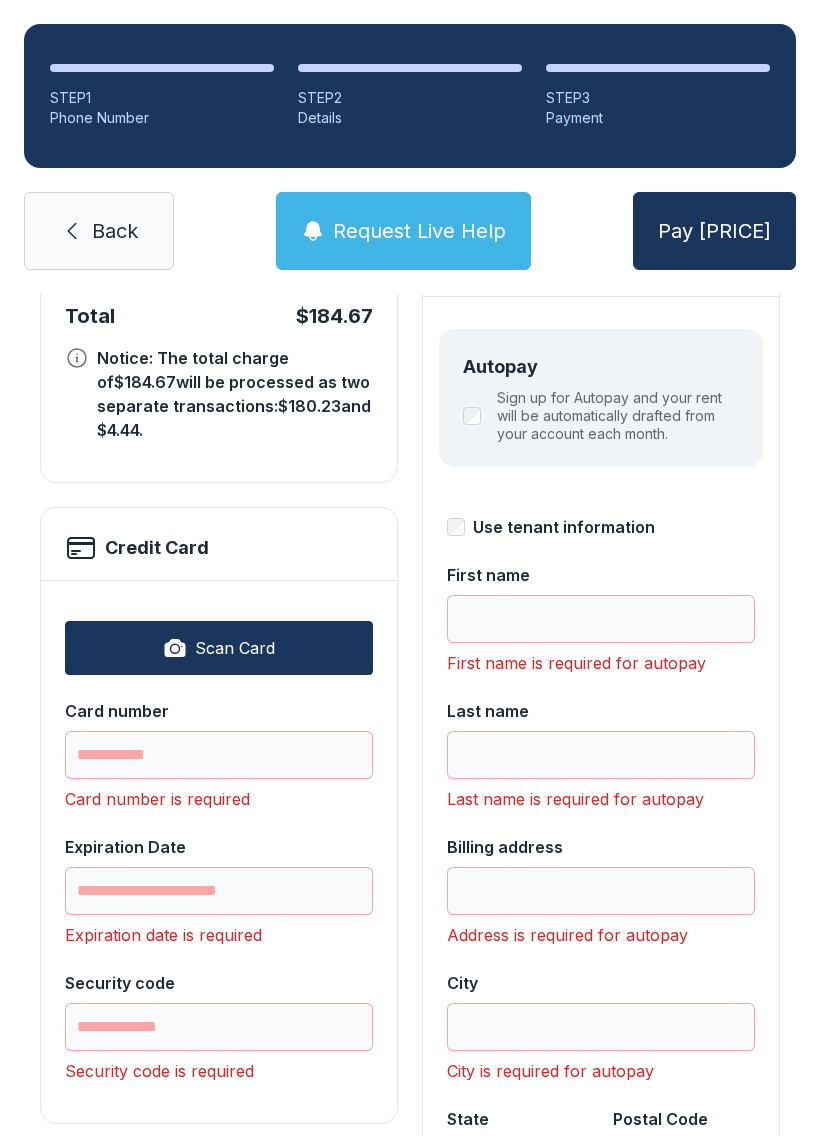 click on "Scan Card" at bounding box center (235, 648) 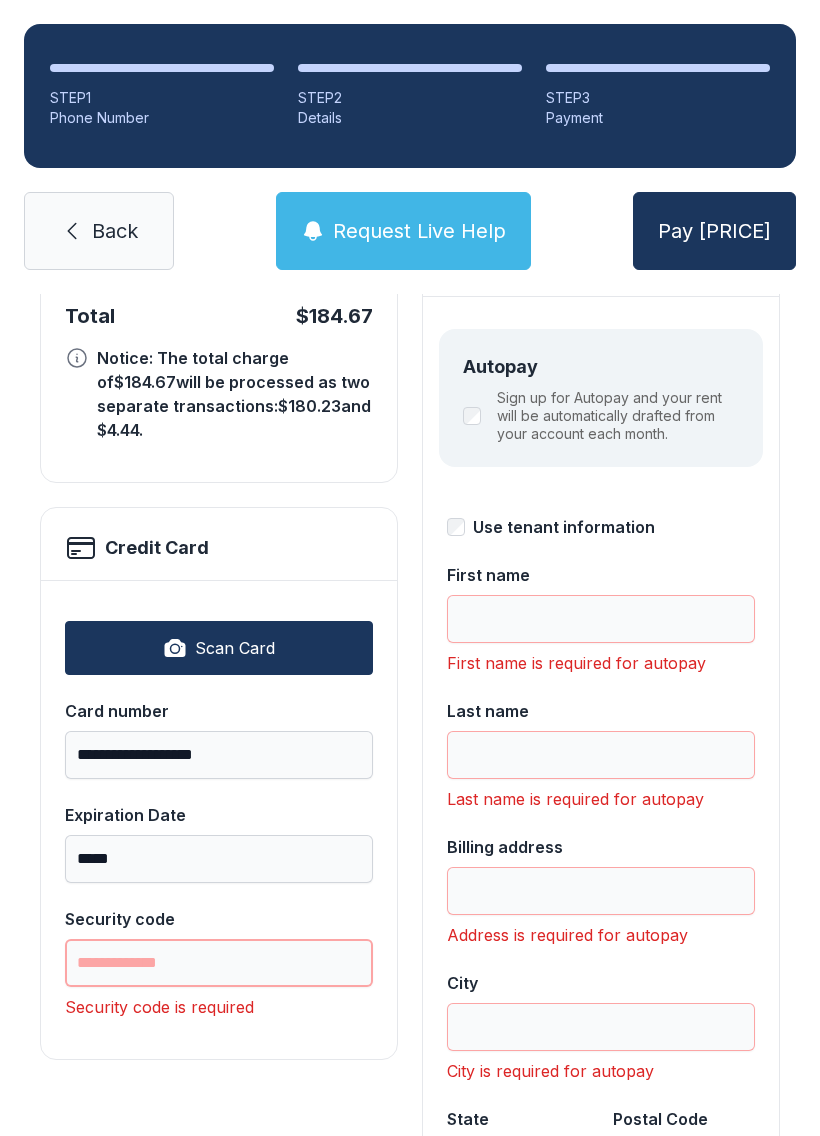 click on "Security code" at bounding box center [219, 963] 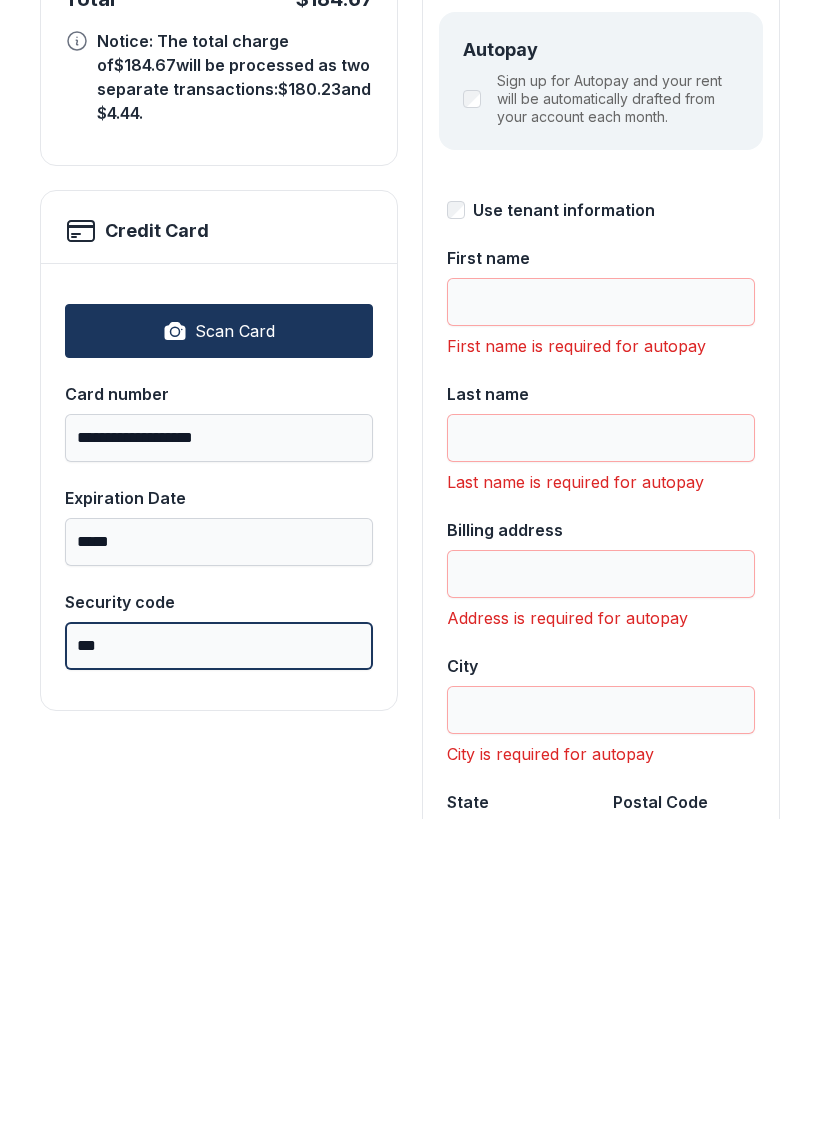 type on "***" 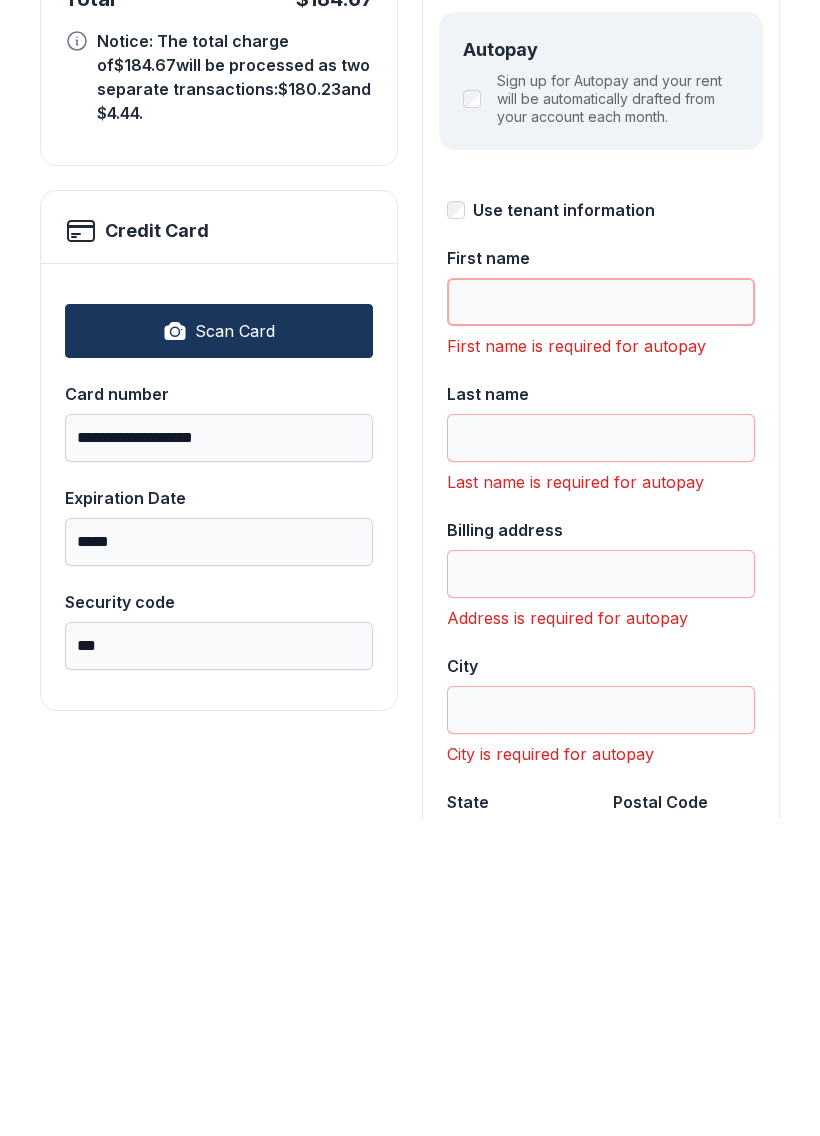 click on "First name" at bounding box center (601, 619) 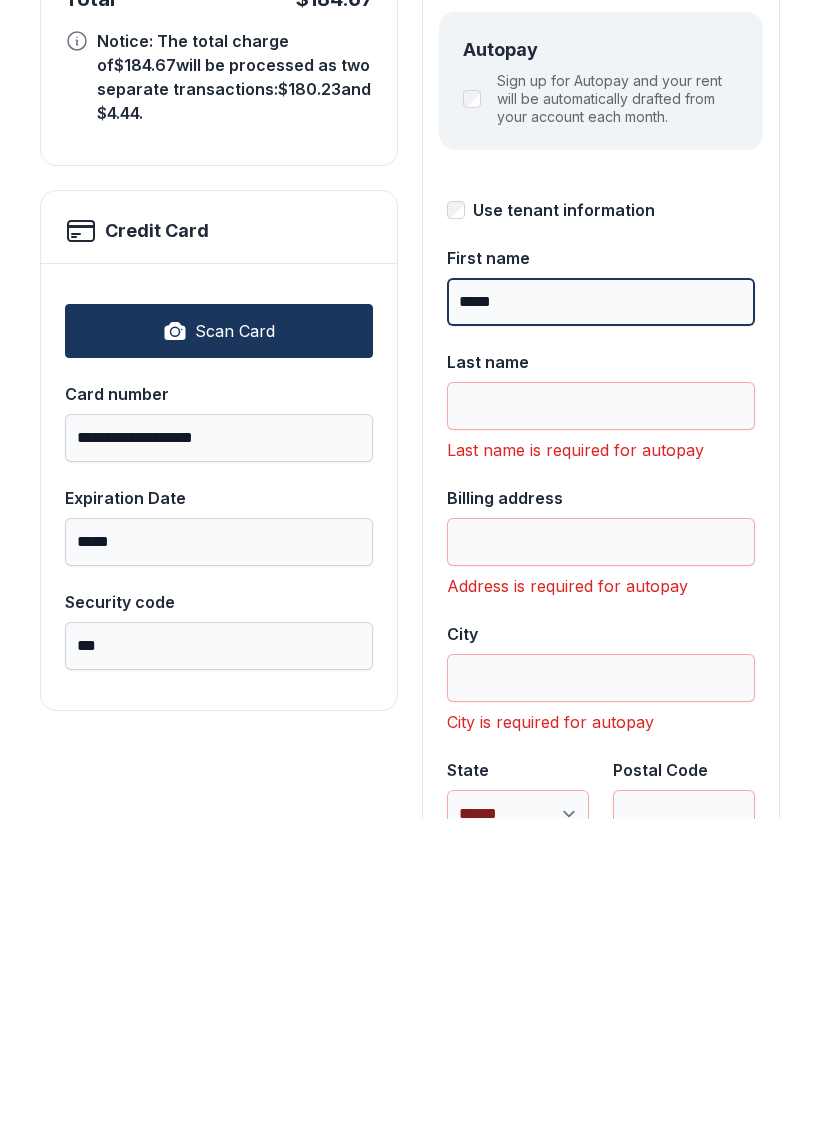 type on "*****" 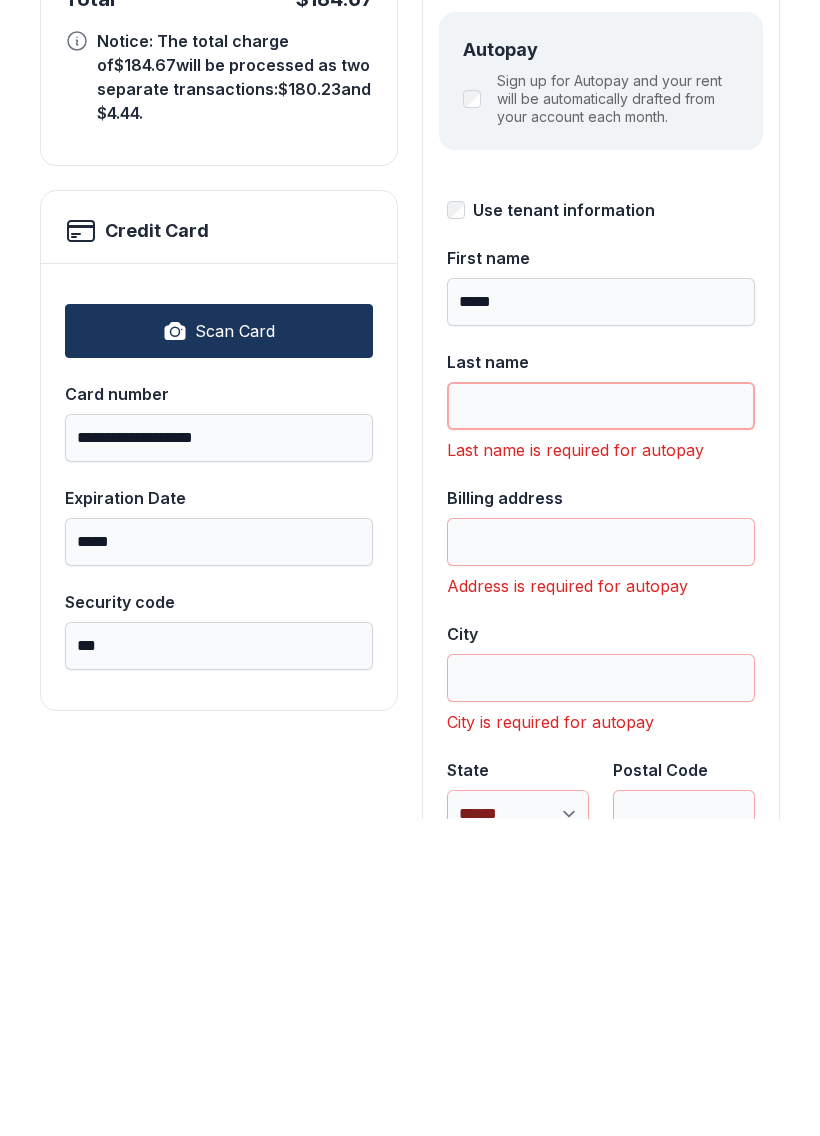 click on "Last name" at bounding box center (601, 723) 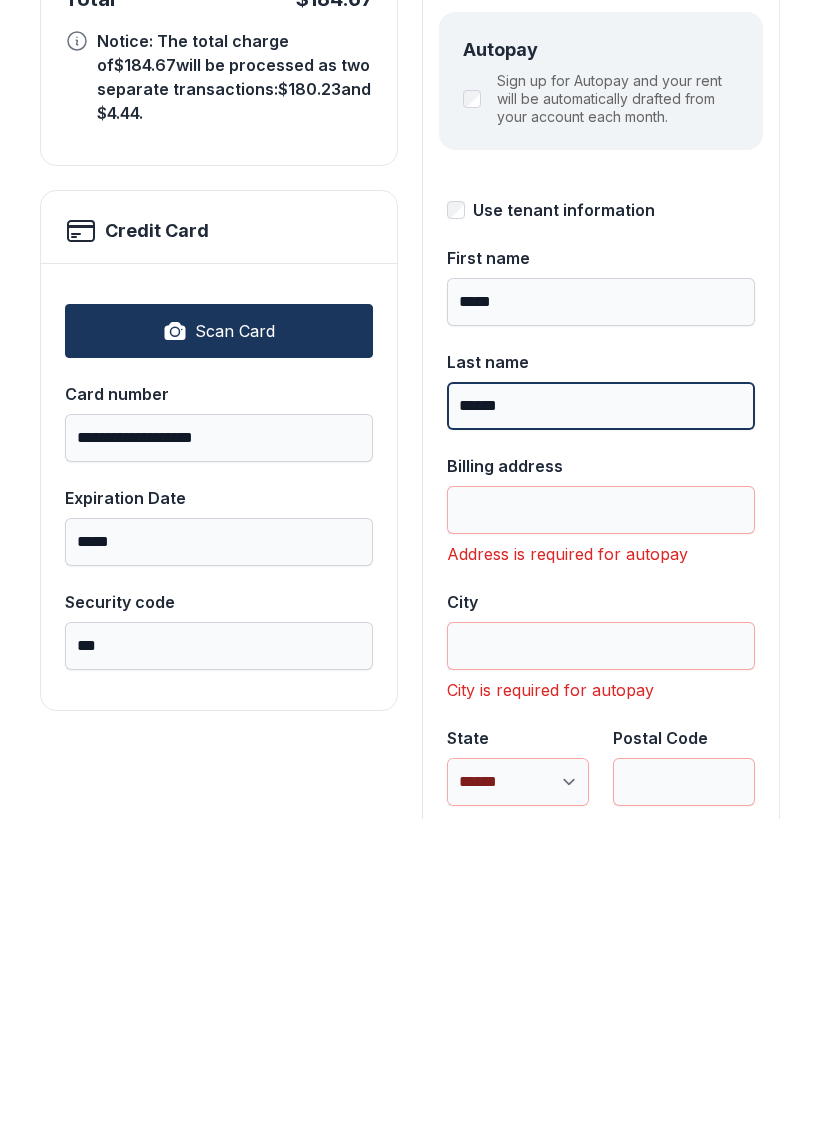 type on "******" 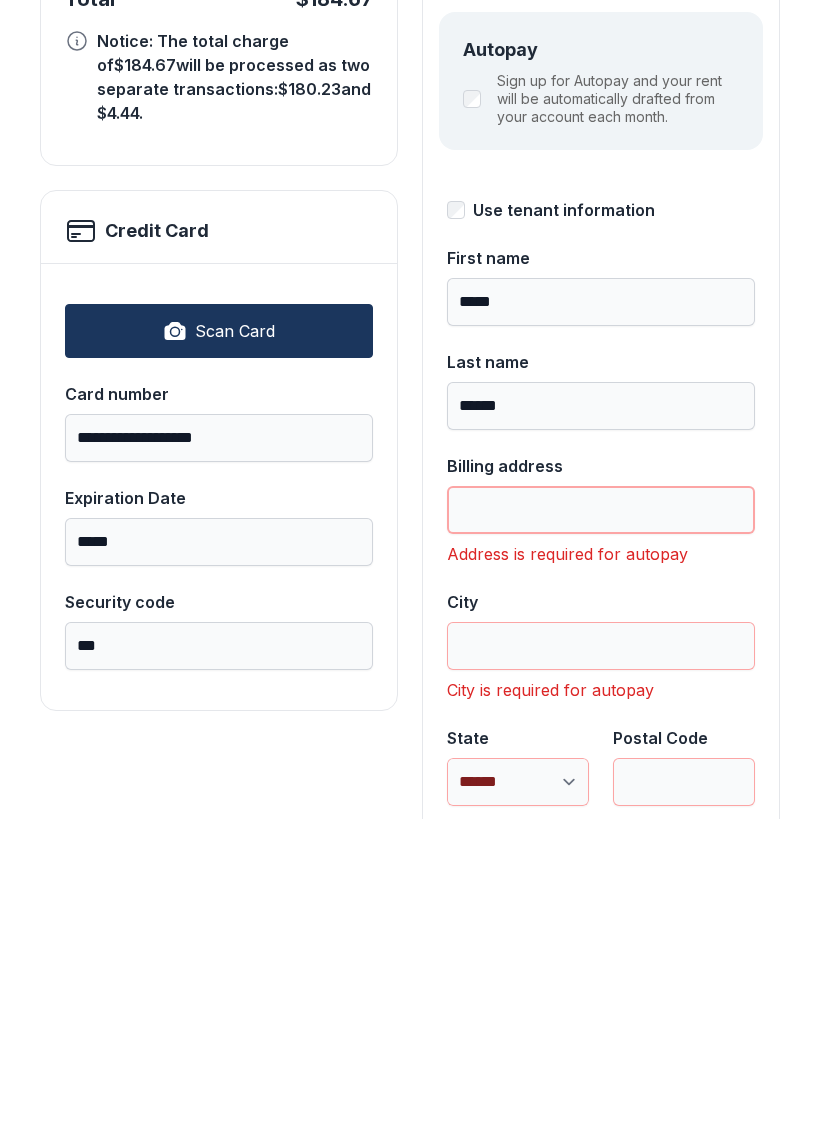 click on "Billing address" at bounding box center (601, 827) 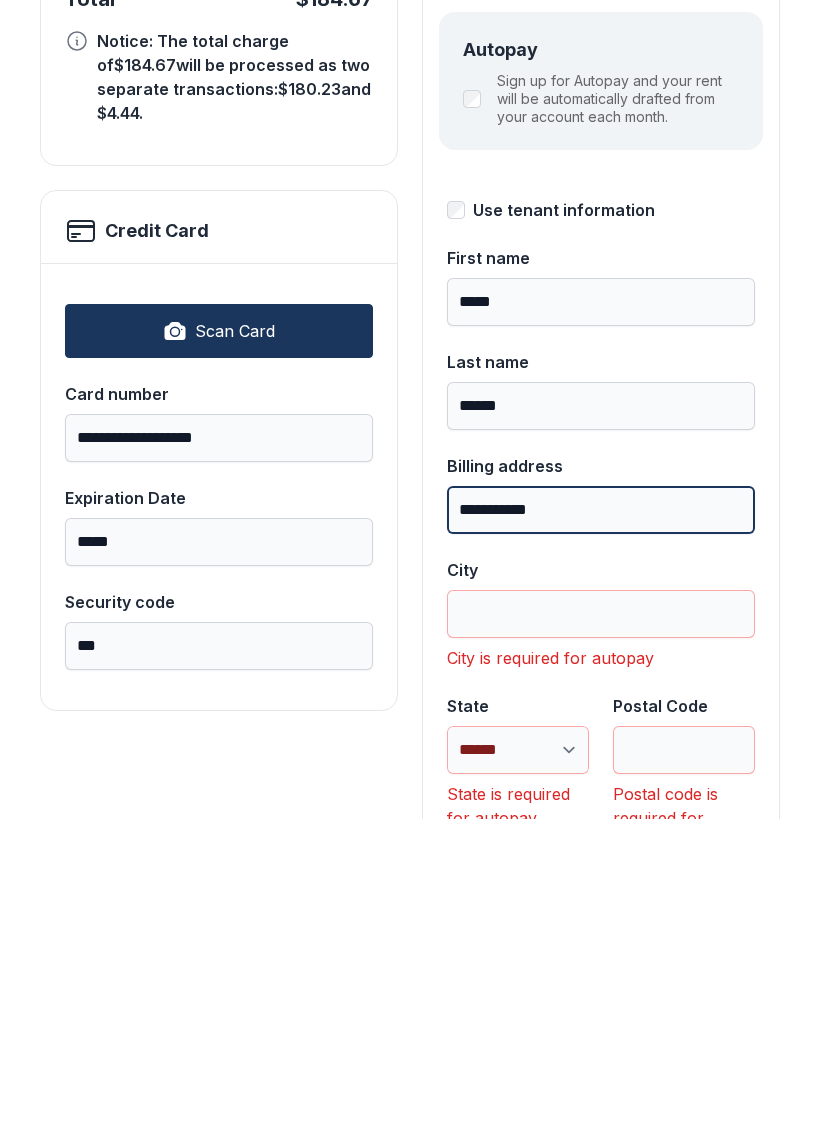 type on "**********" 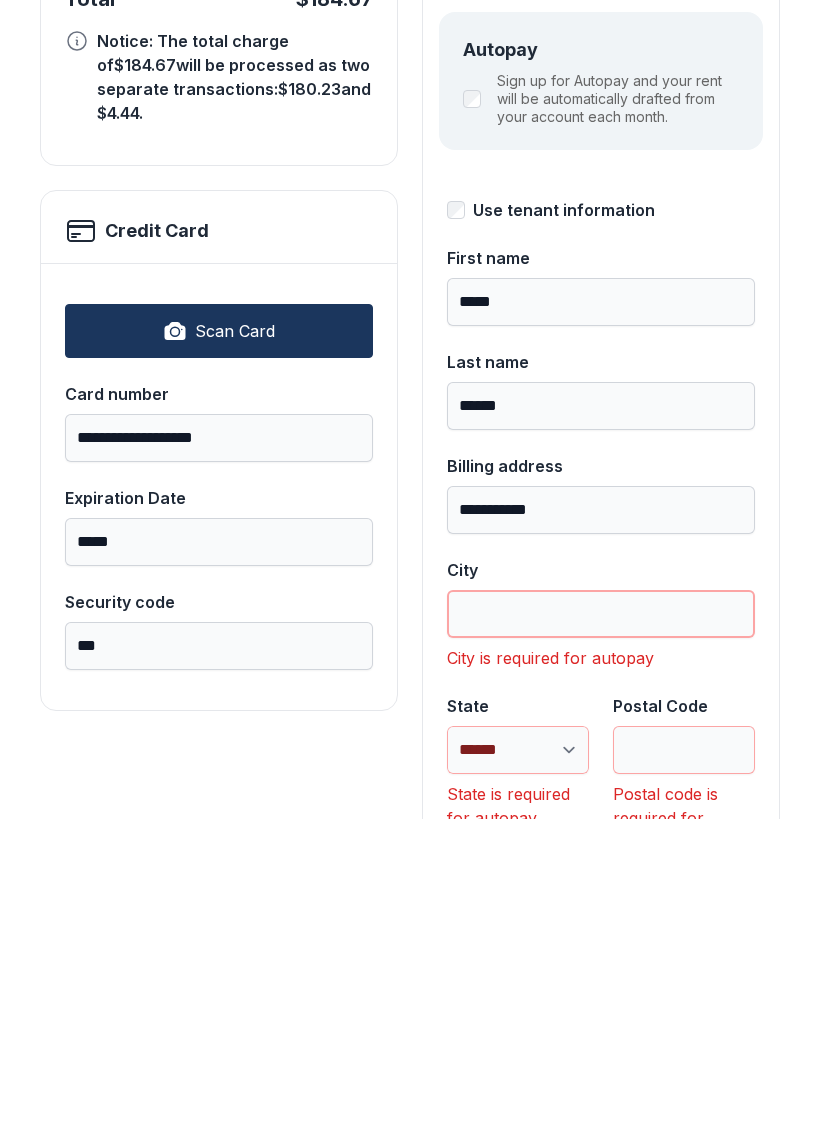click on "City" at bounding box center [601, 931] 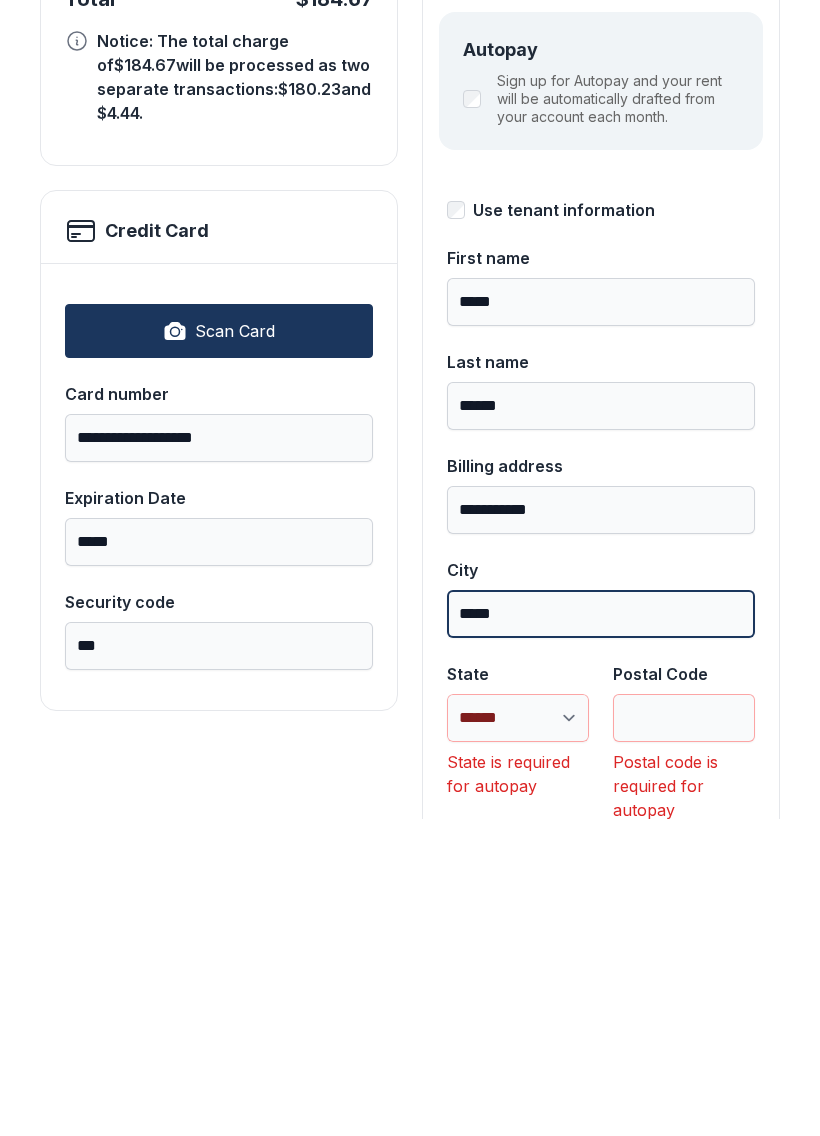 type on "*****" 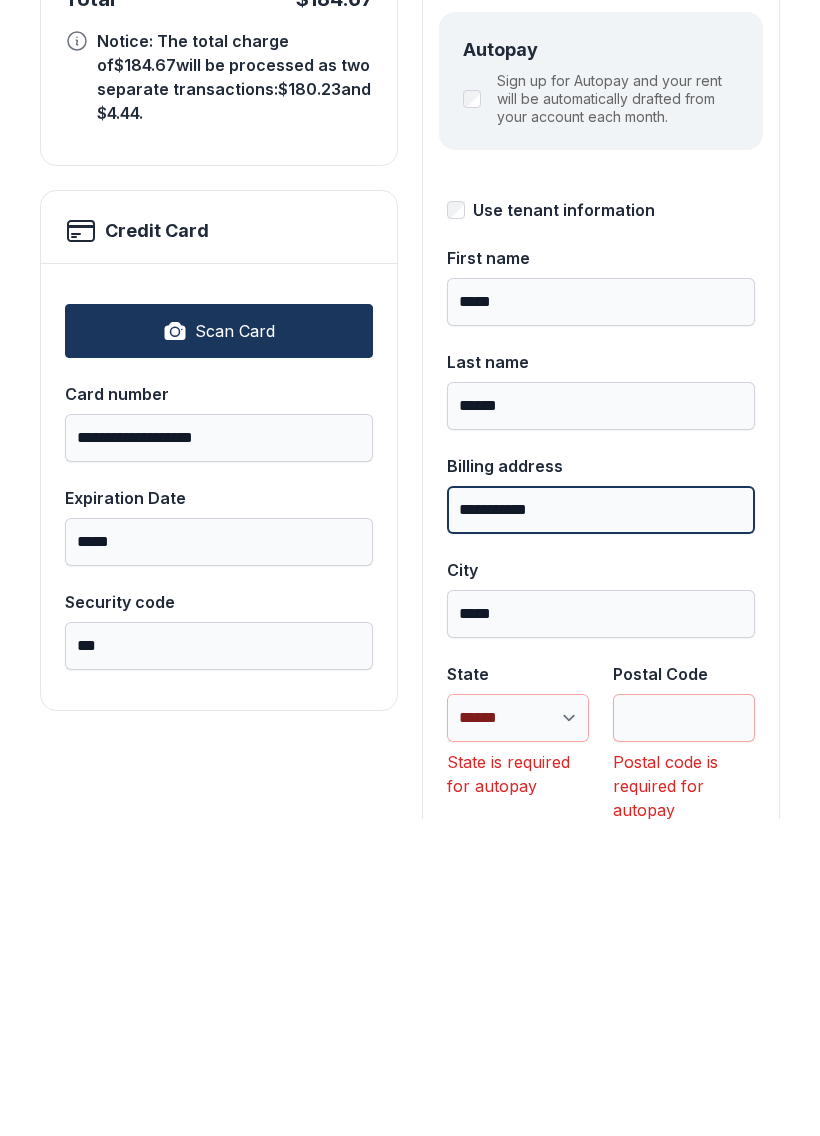 click on "**********" at bounding box center (601, 827) 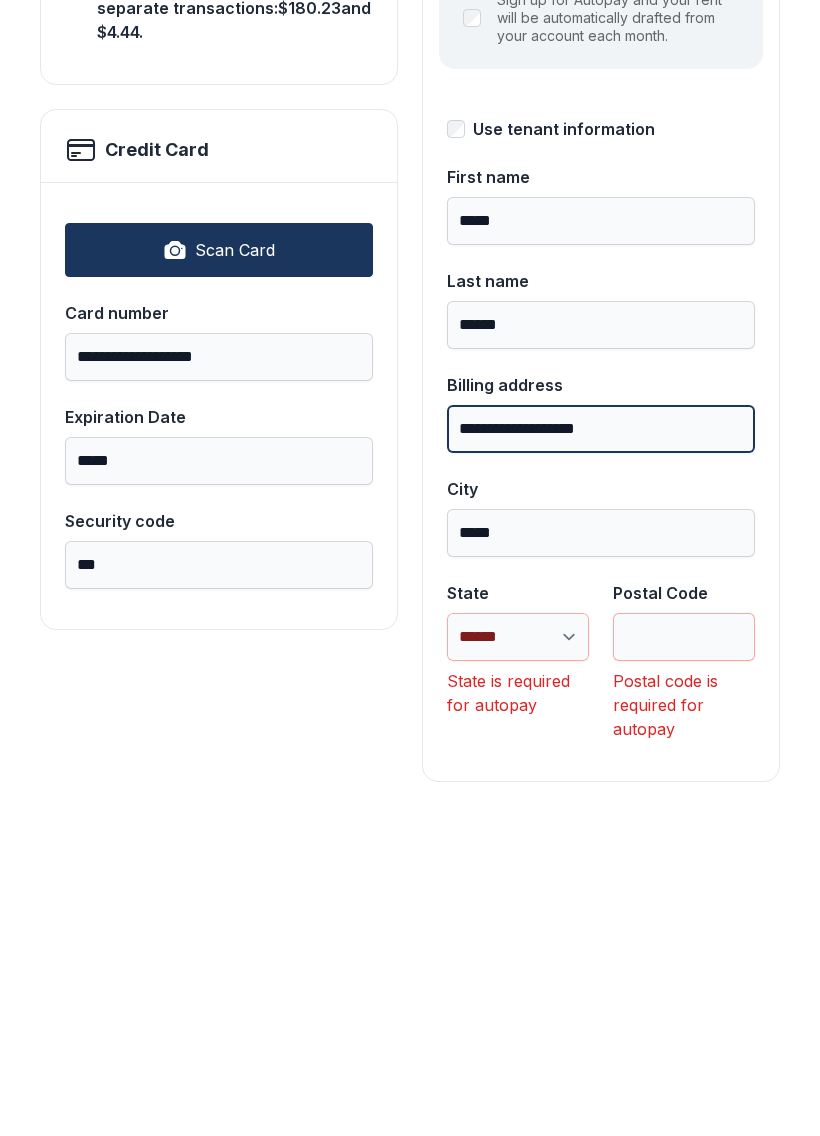 scroll, scrollTop: 298, scrollLeft: 0, axis: vertical 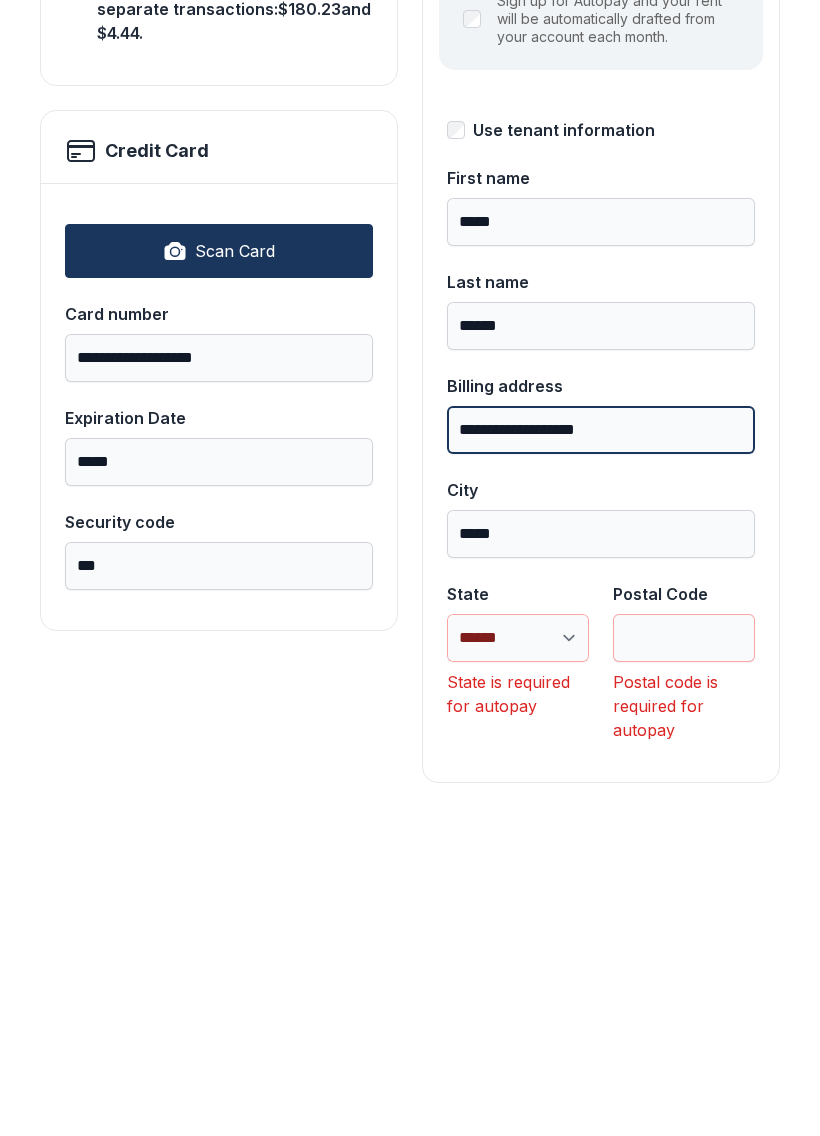 type on "**********" 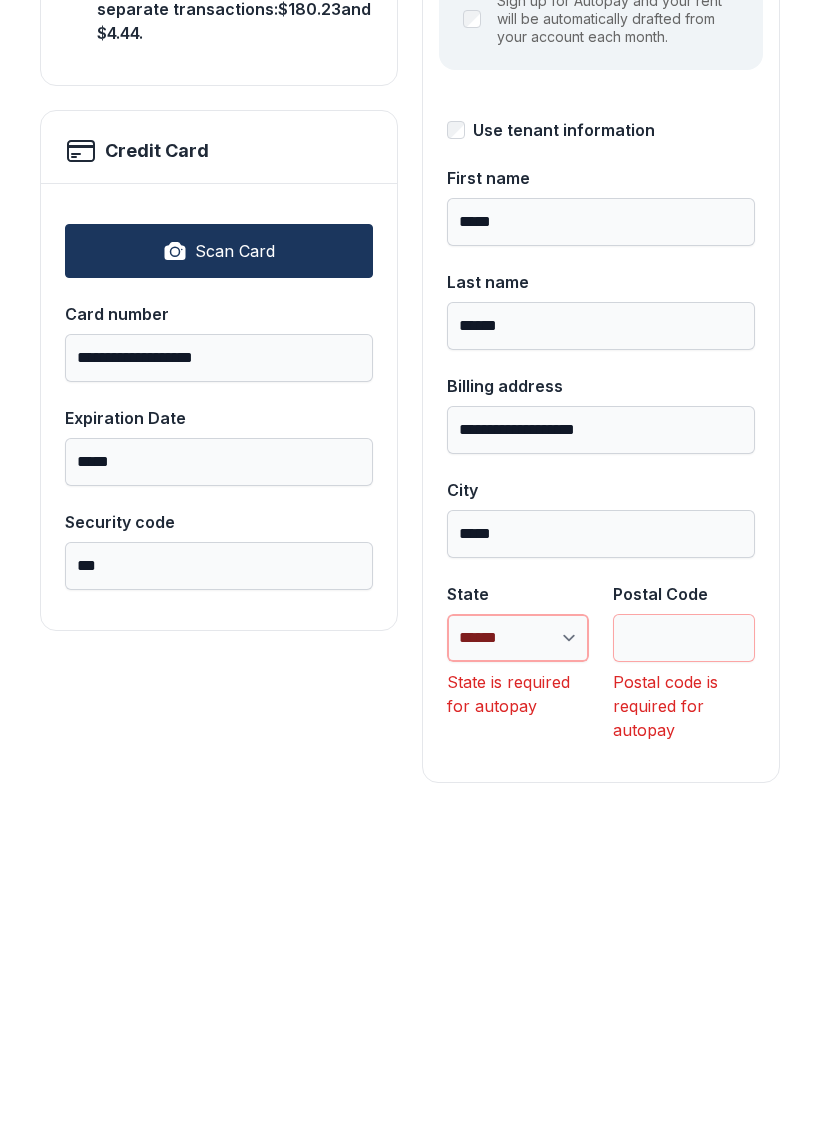click on "**********" at bounding box center (518, 955) 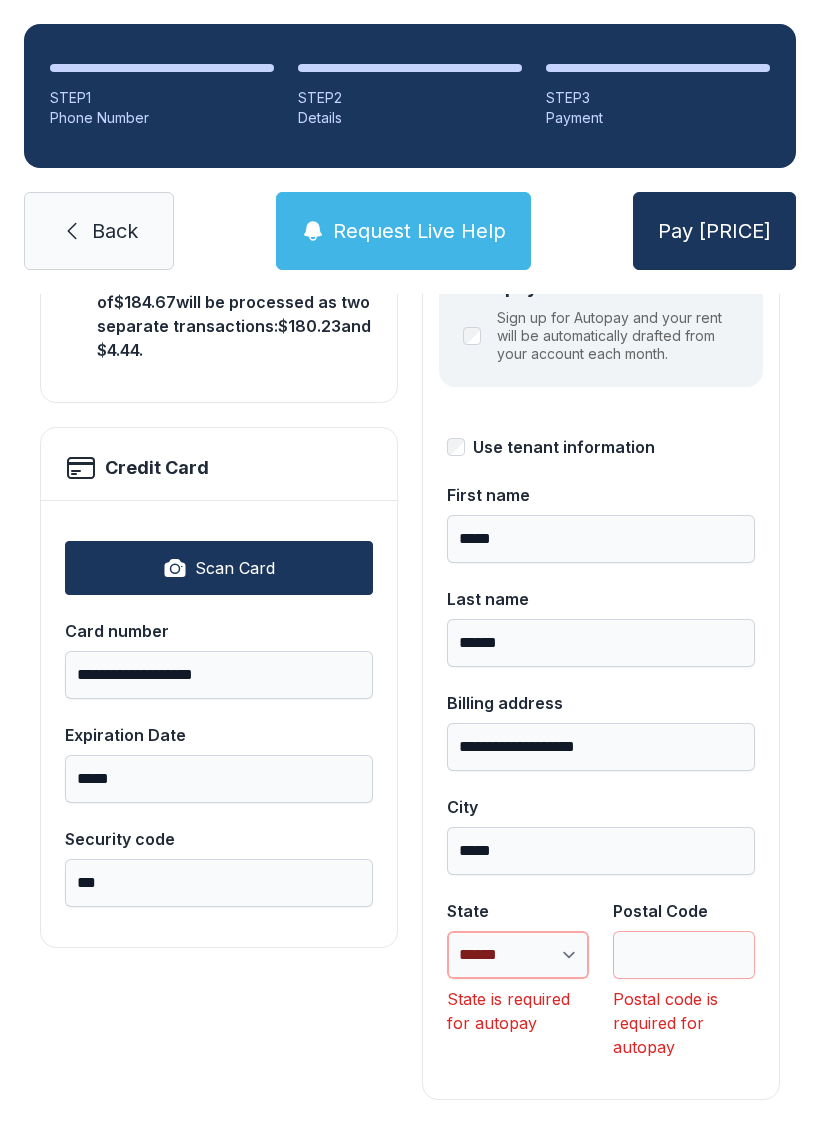 select on "**" 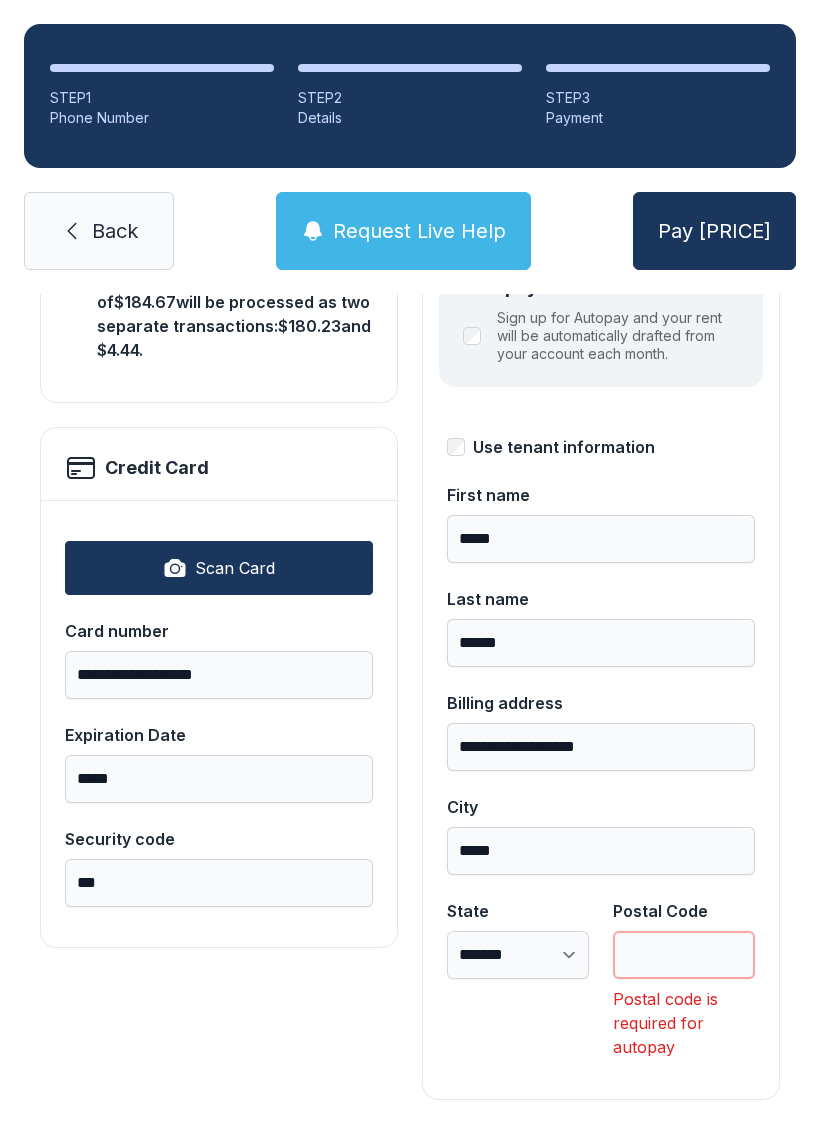 click on "Postal Code" at bounding box center [684, 955] 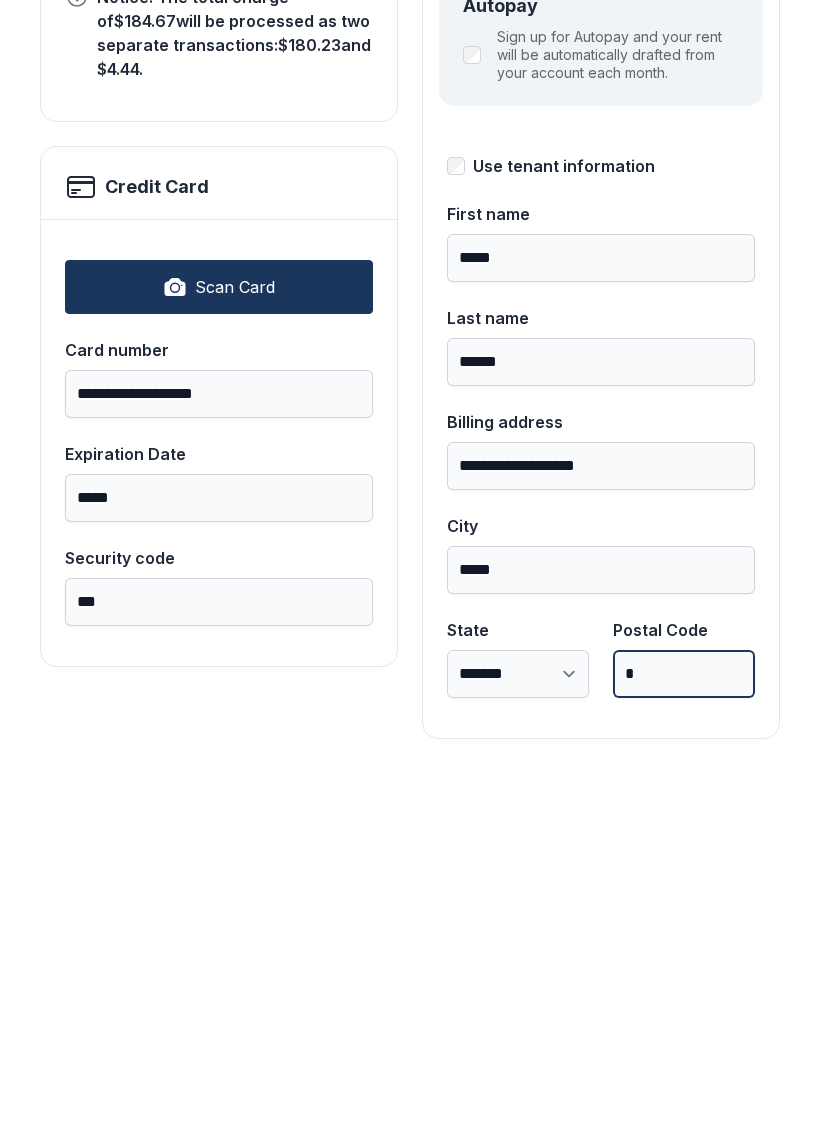 scroll, scrollTop: 218, scrollLeft: 0, axis: vertical 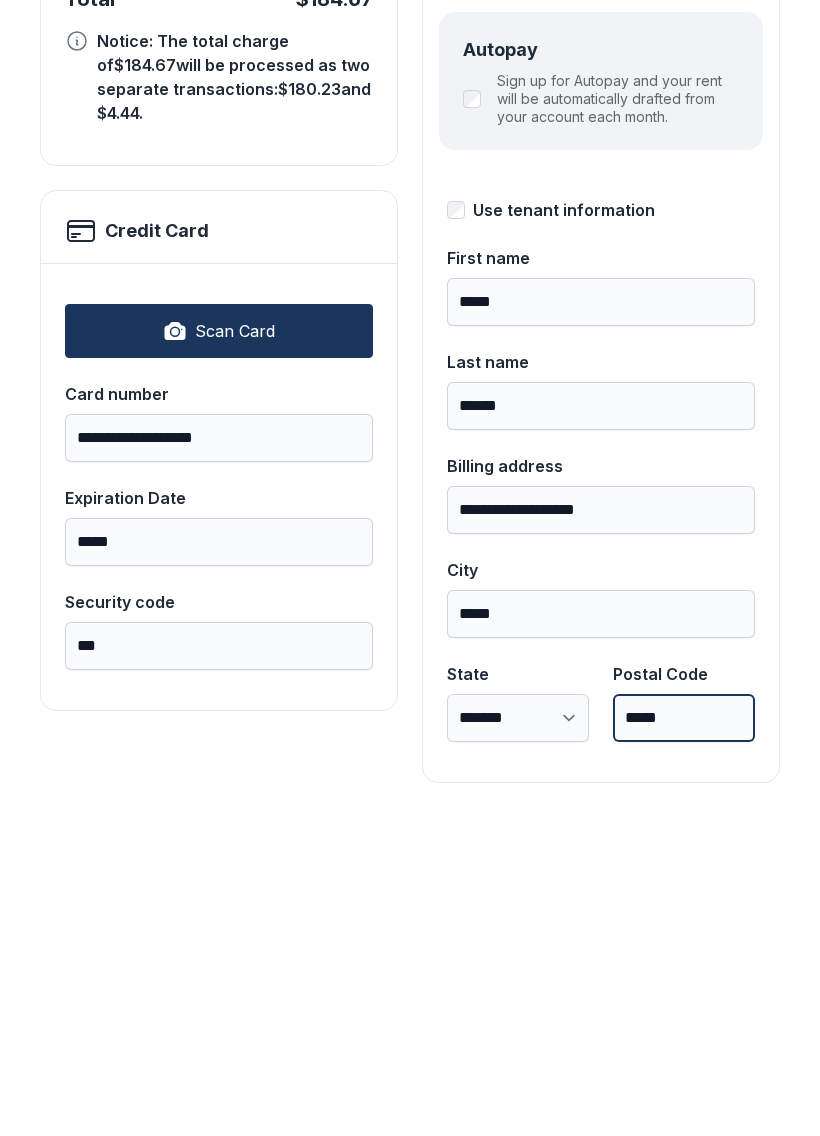 type on "*****" 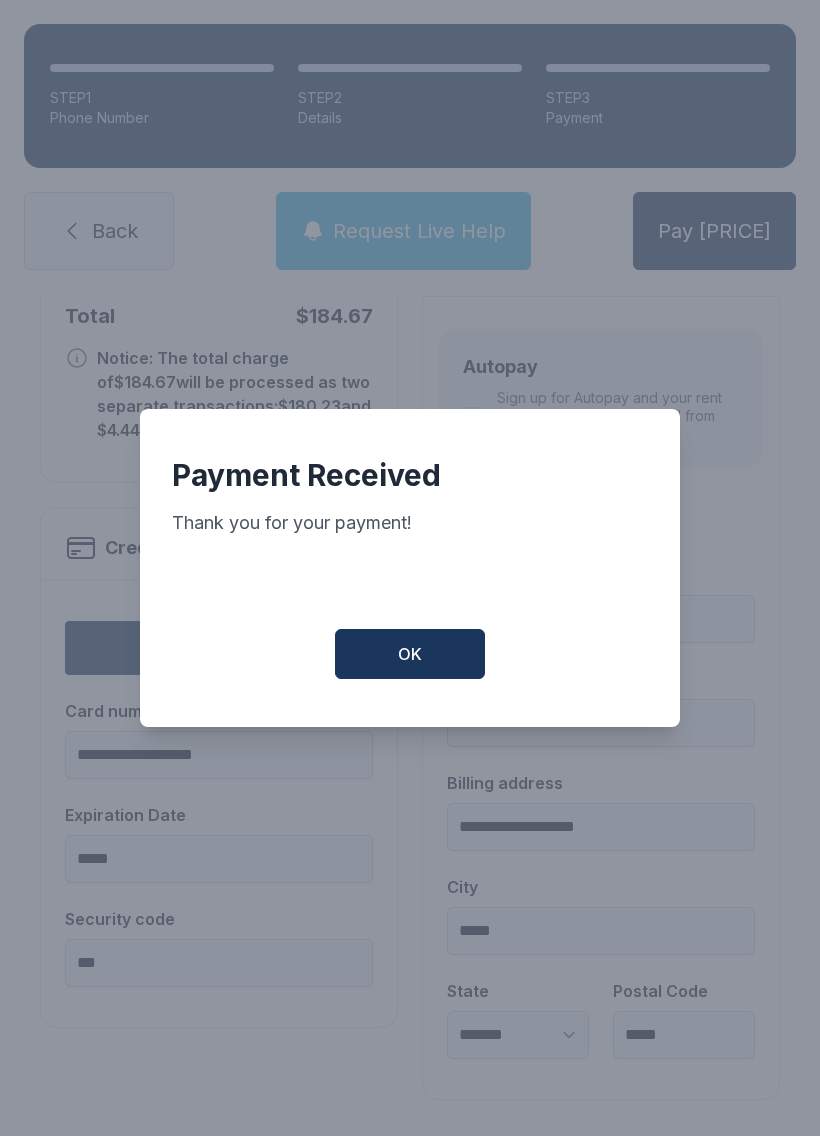 click on "OK" at bounding box center (410, 654) 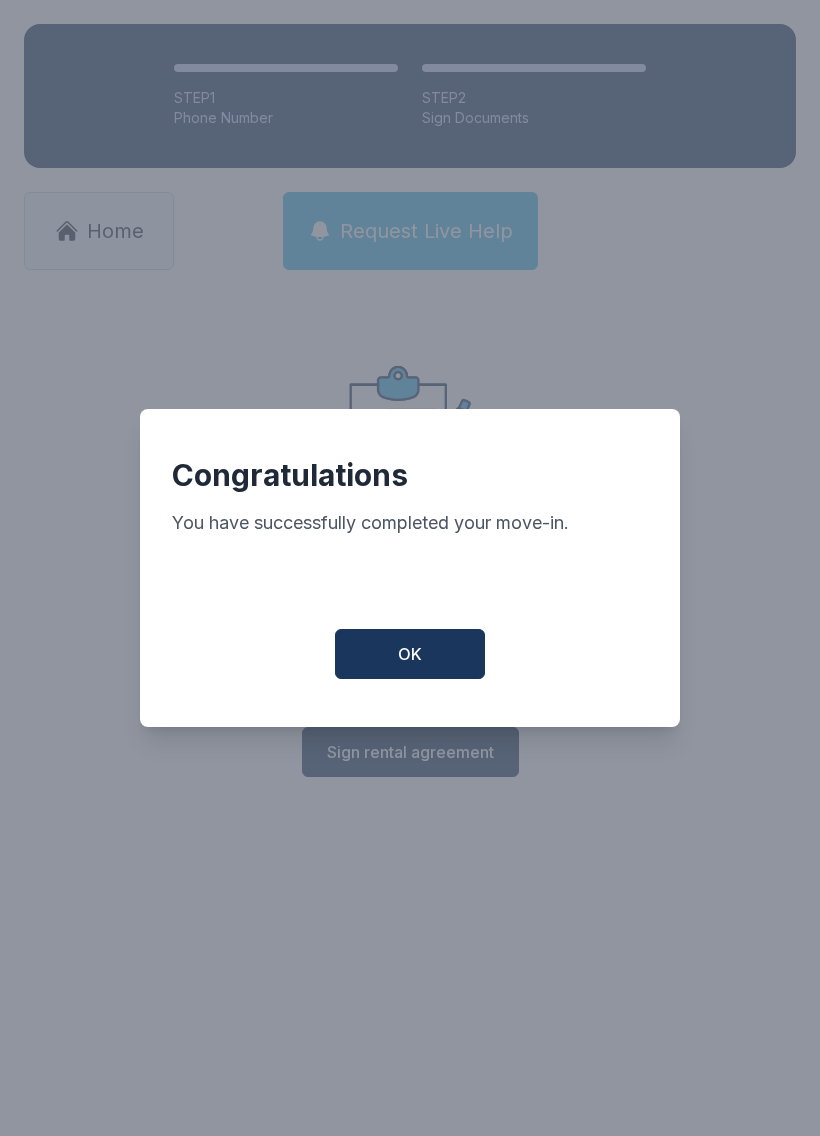 click on "OK" at bounding box center (410, 654) 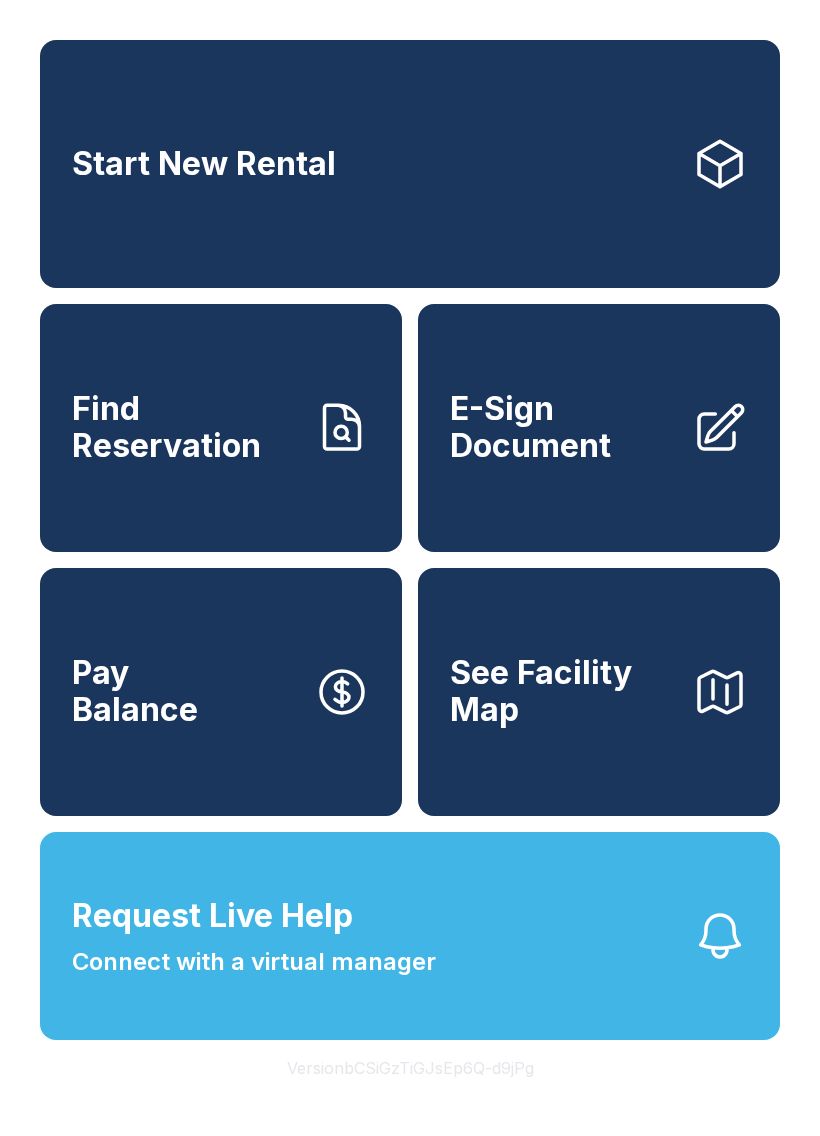 click on "Request Live Help Connect with a virtual manager" at bounding box center [254, 936] 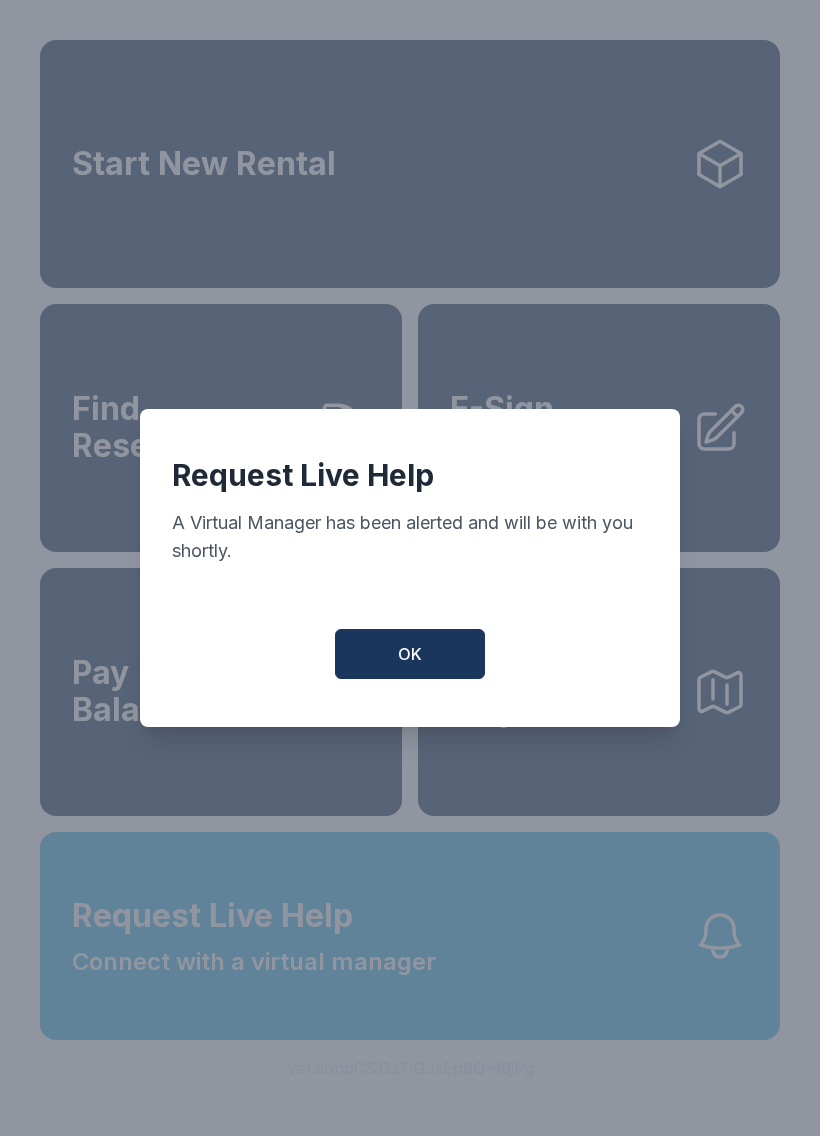 click on "OK" at bounding box center (410, 654) 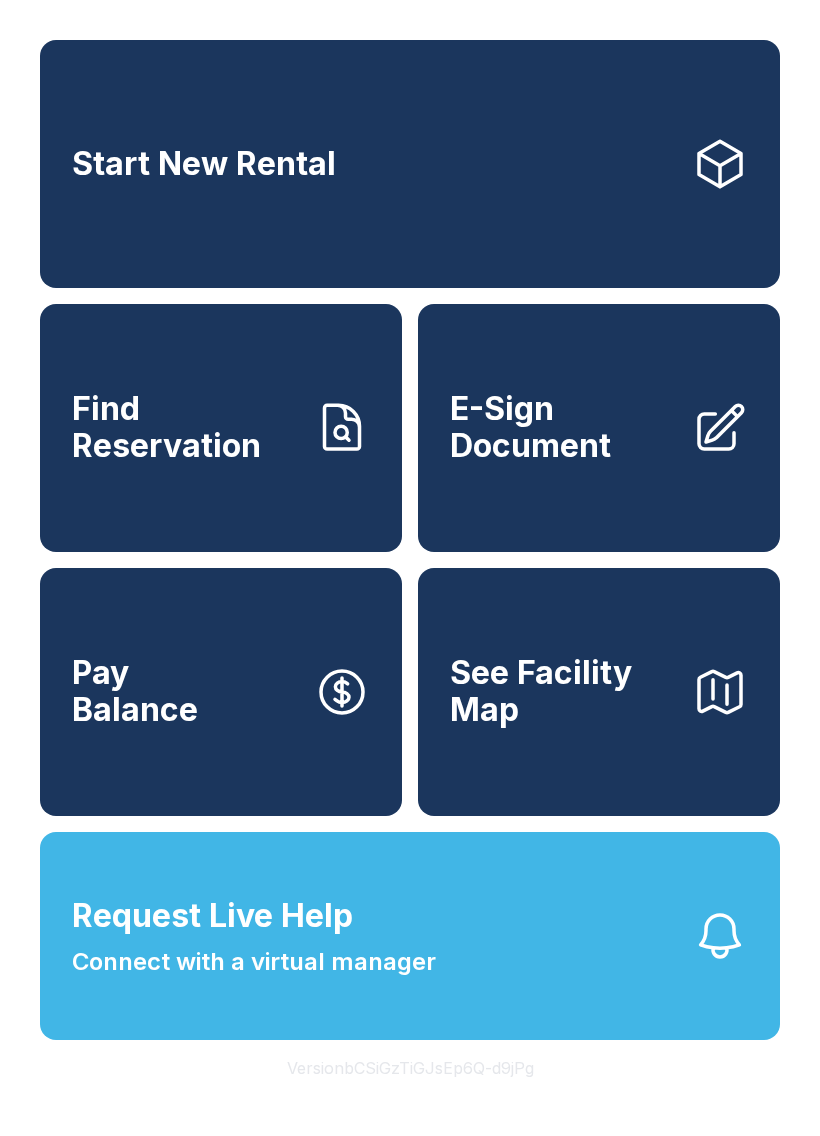 click on "Connect with a virtual manager" at bounding box center [254, 962] 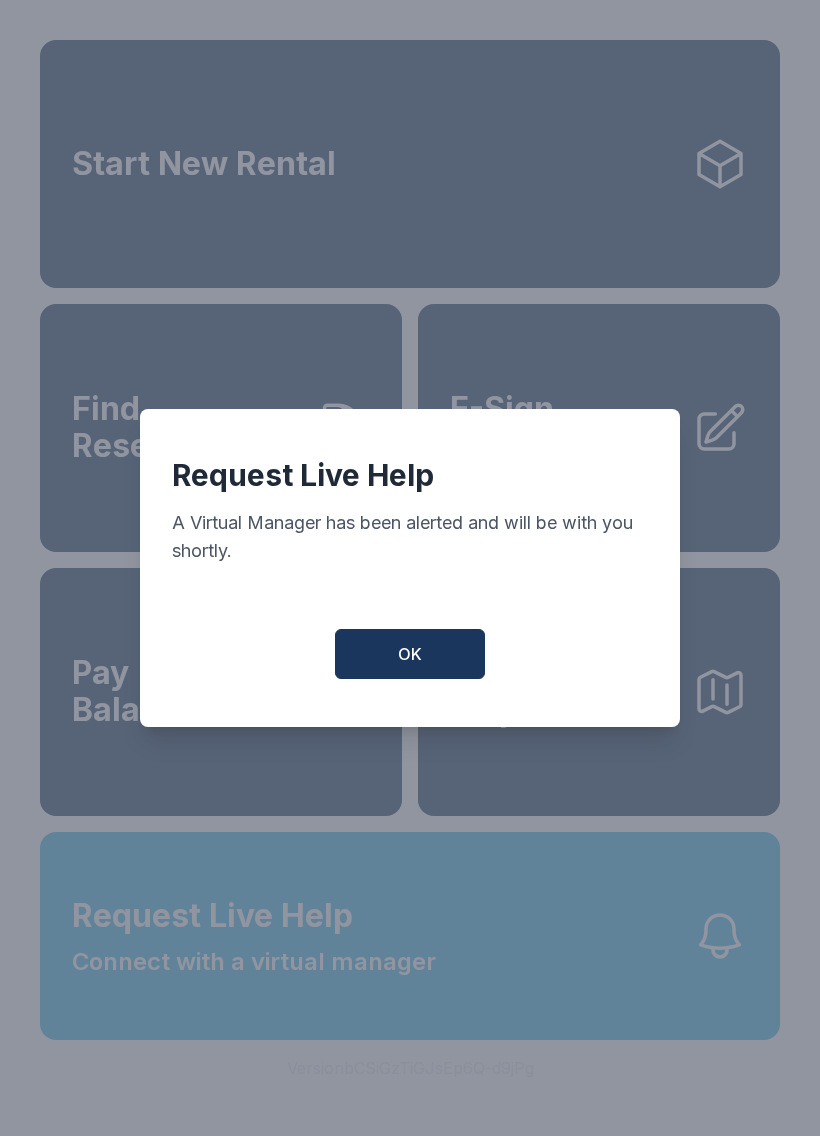 click on "OK" at bounding box center [410, 654] 